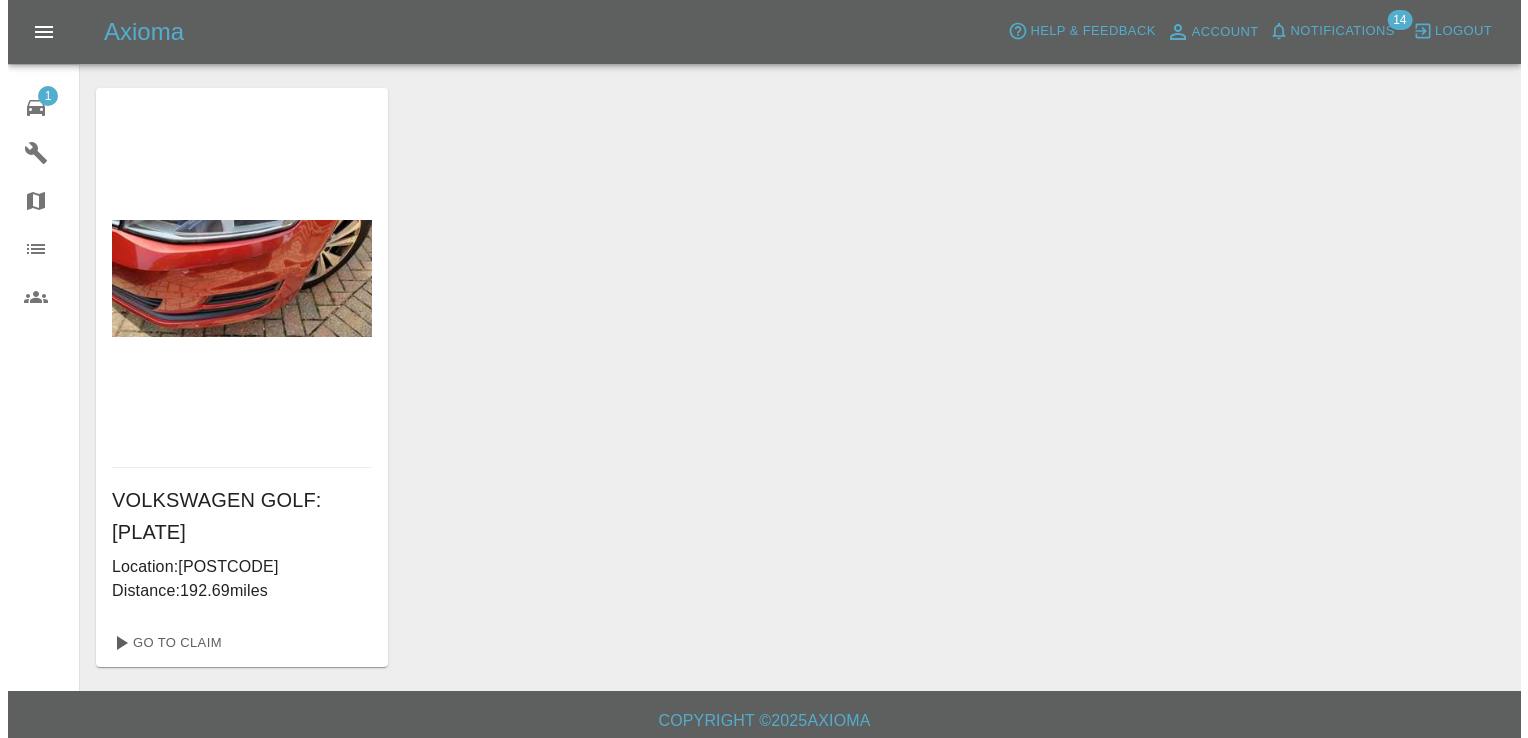 scroll, scrollTop: 0, scrollLeft: 0, axis: both 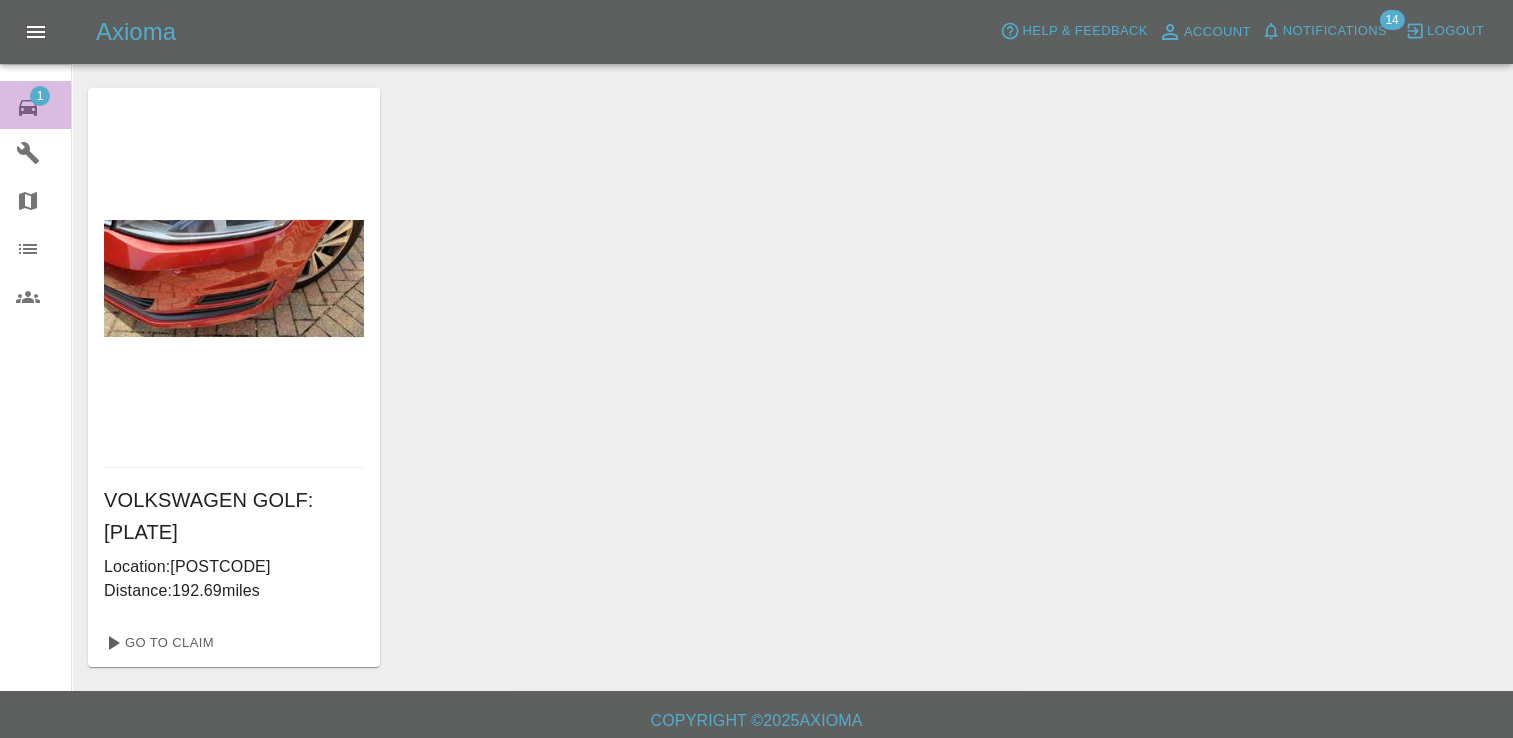 click on "1" at bounding box center [40, 96] 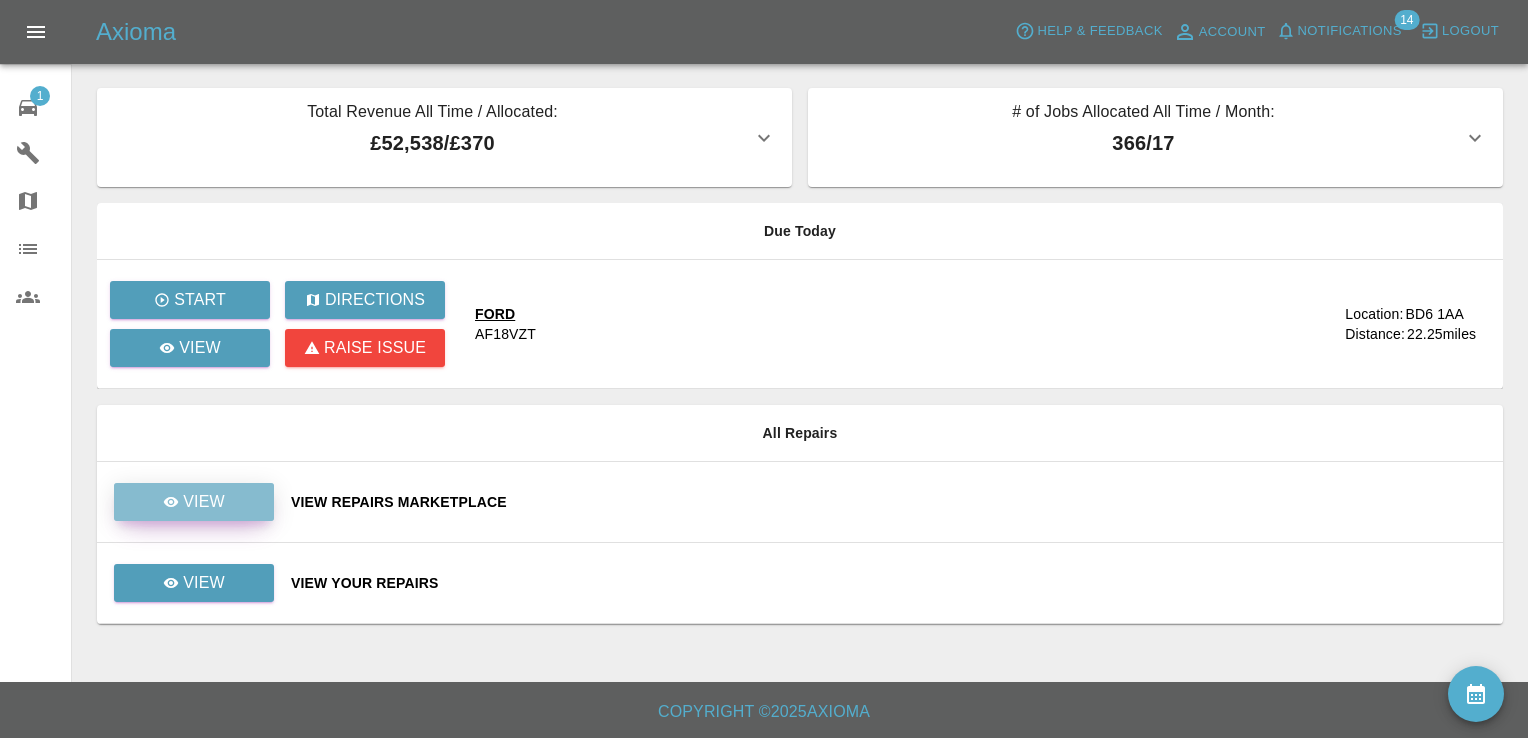 click on "View" at bounding box center (194, 502) 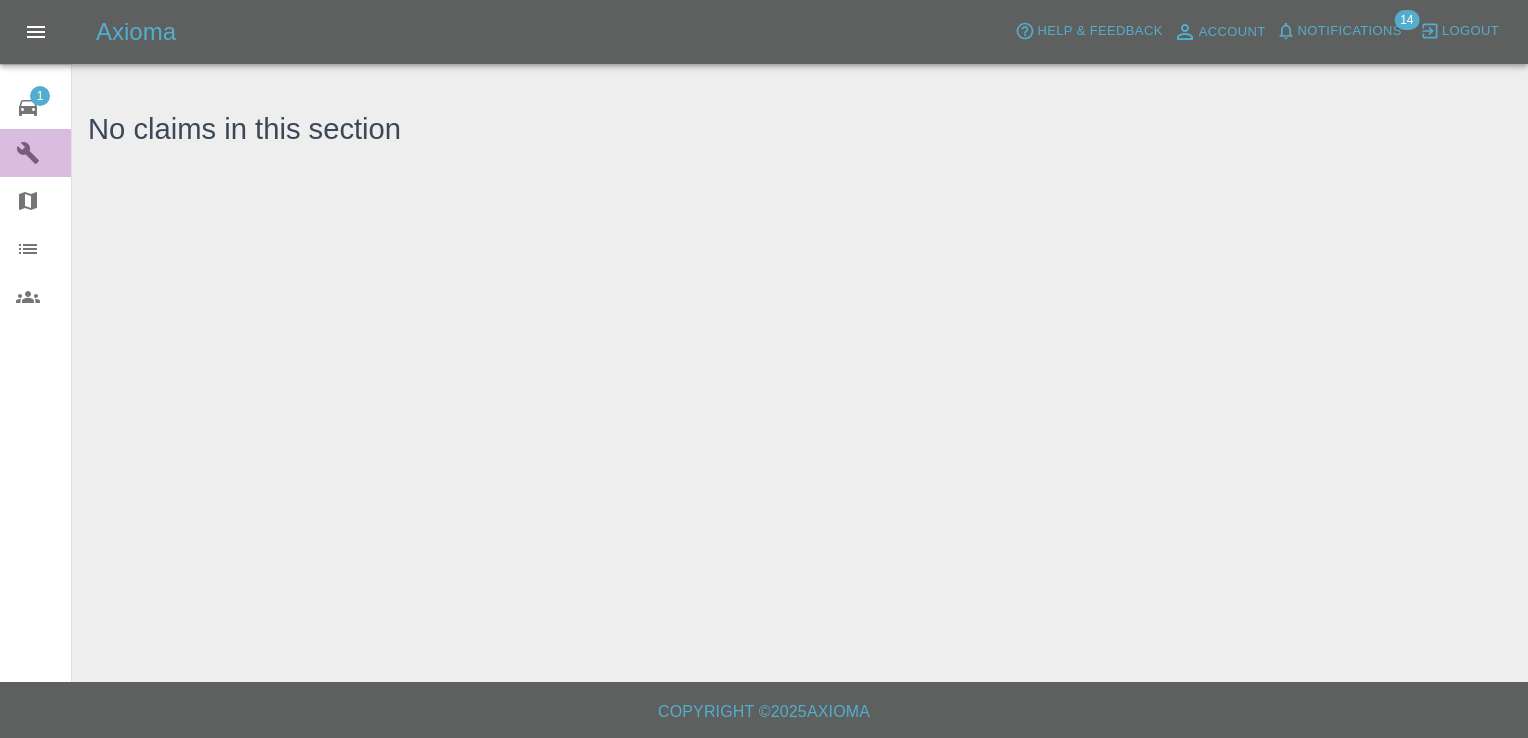 click at bounding box center (44, 153) 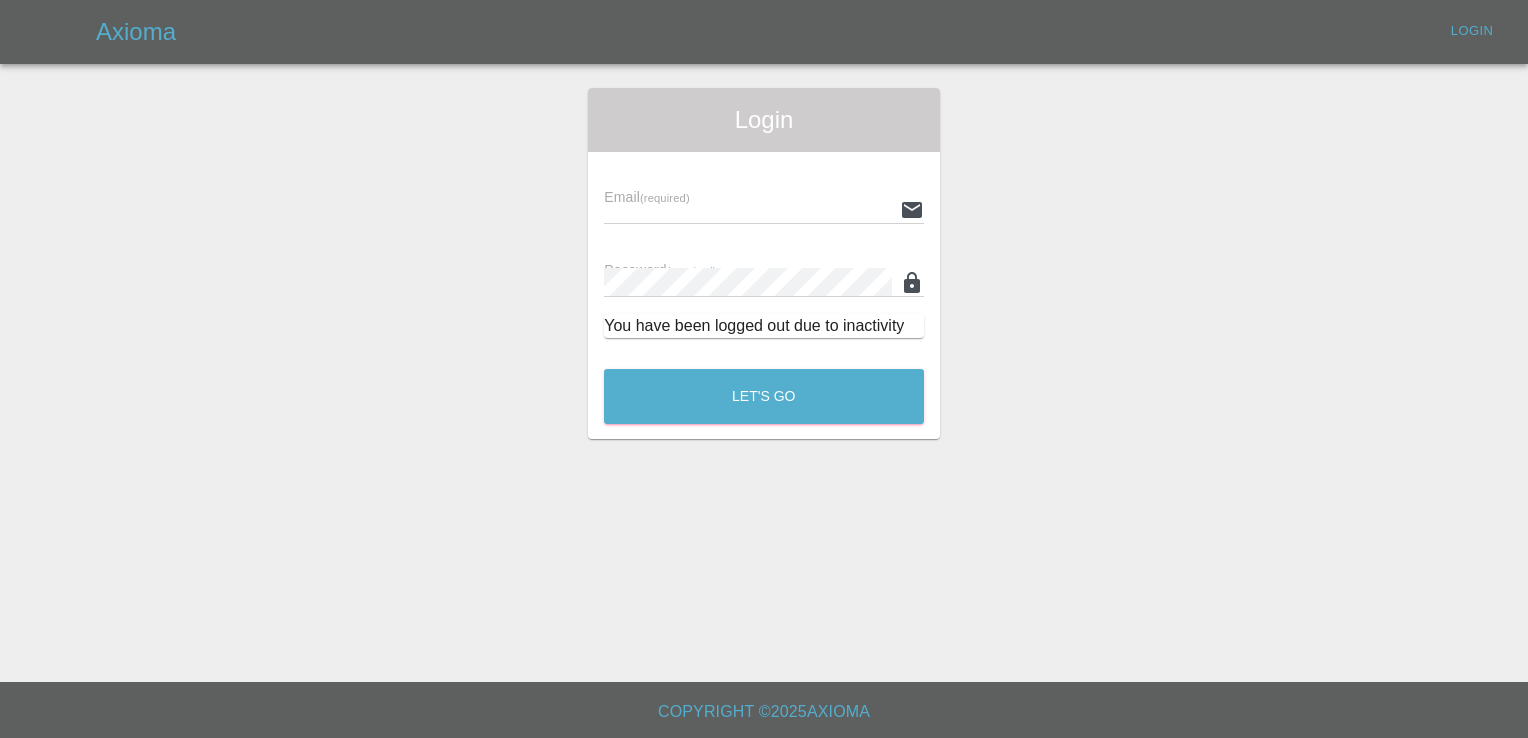type on "[EMAIL]" 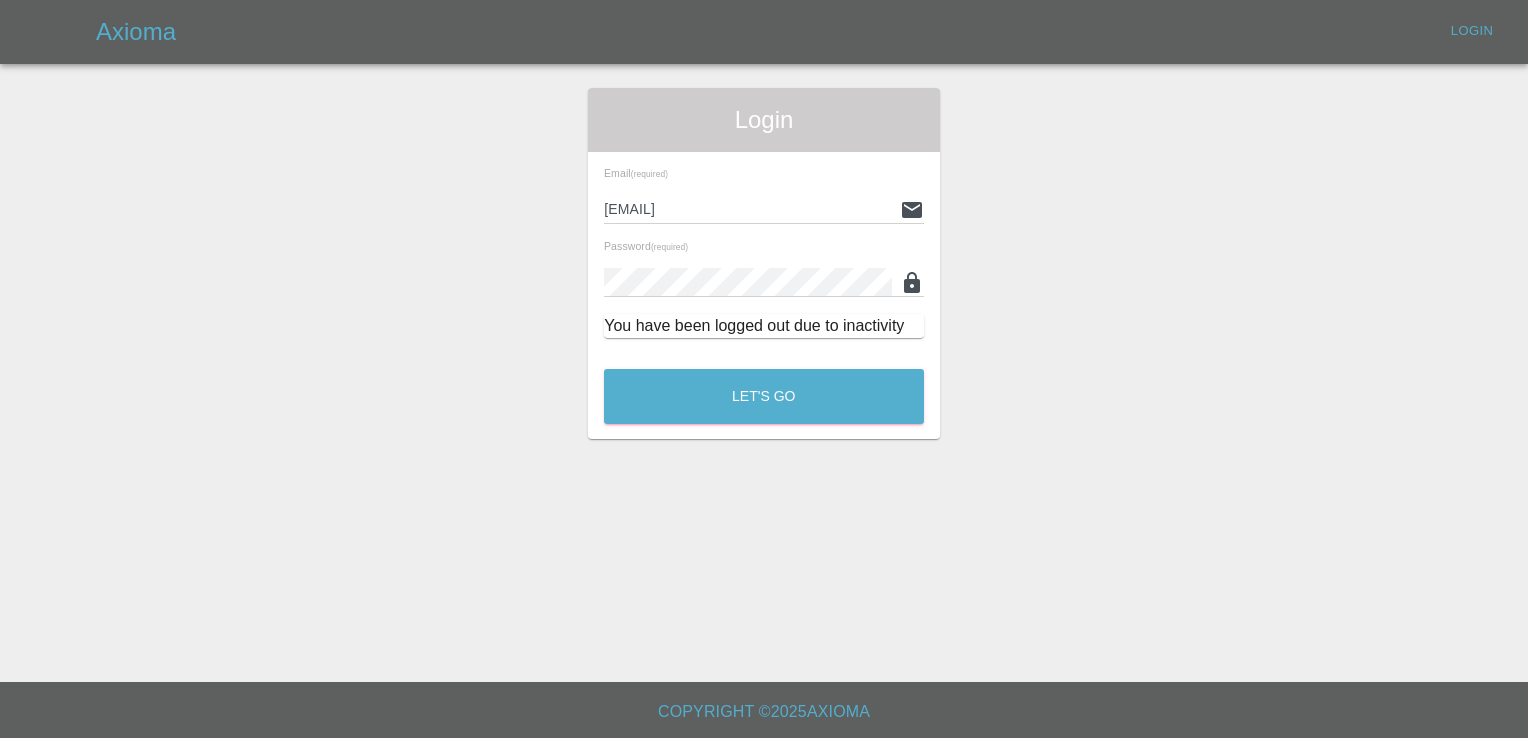 click on "Login Email  (required) INFO@VEHICLESMARTREPAIRS.CO.UK Password  (required) You have been logged out due to inactivity Let's Go" at bounding box center (764, 263) 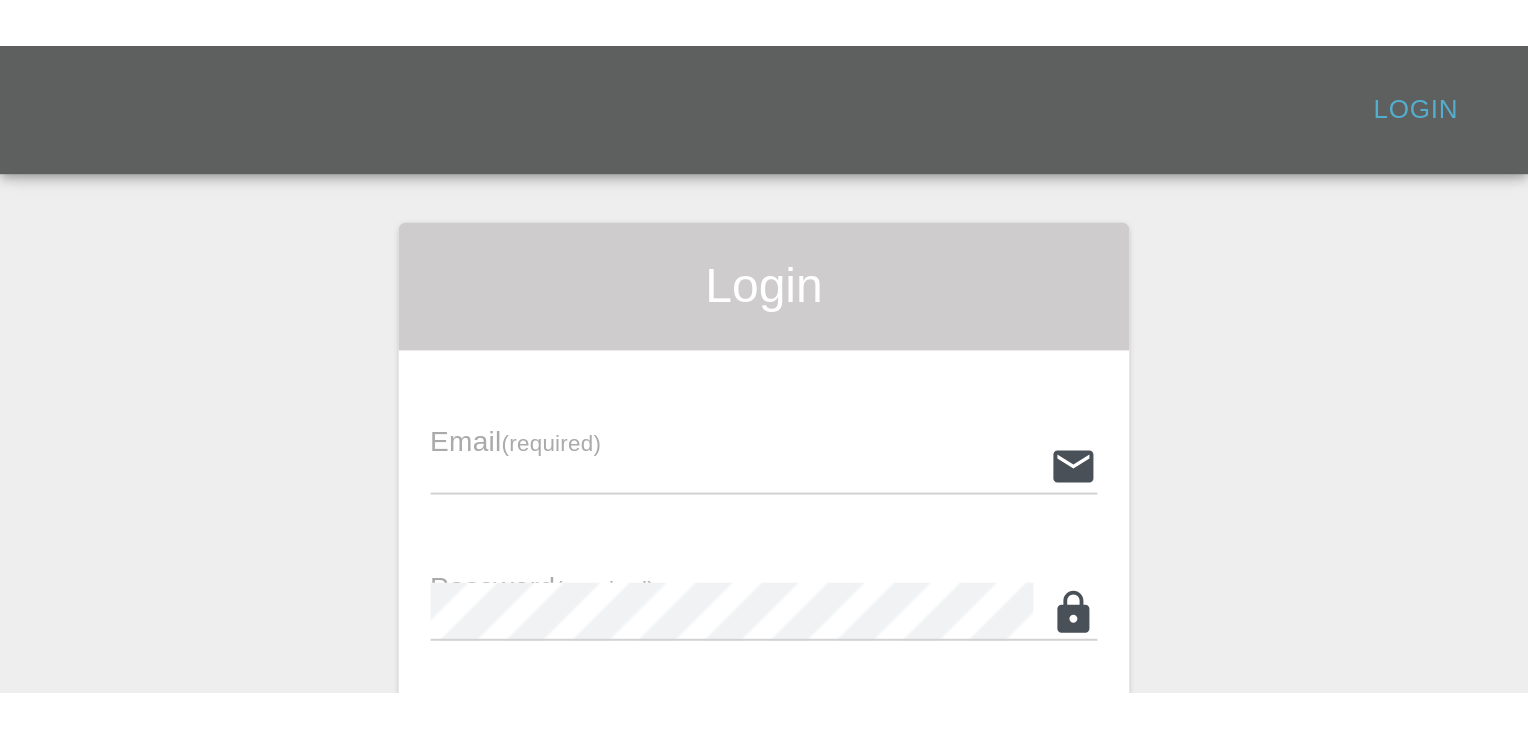 scroll, scrollTop: 0, scrollLeft: 0, axis: both 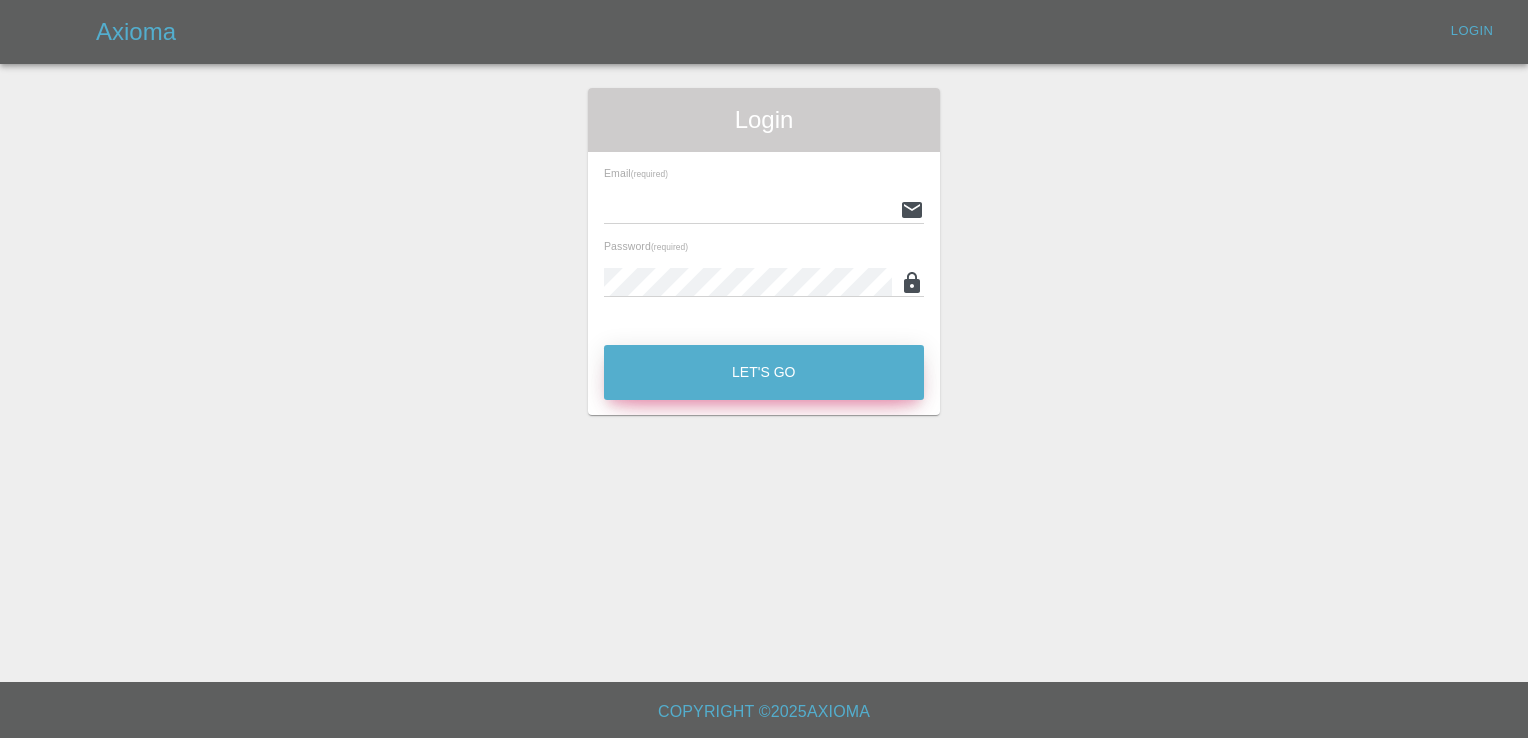 type on "[EMAIL]" 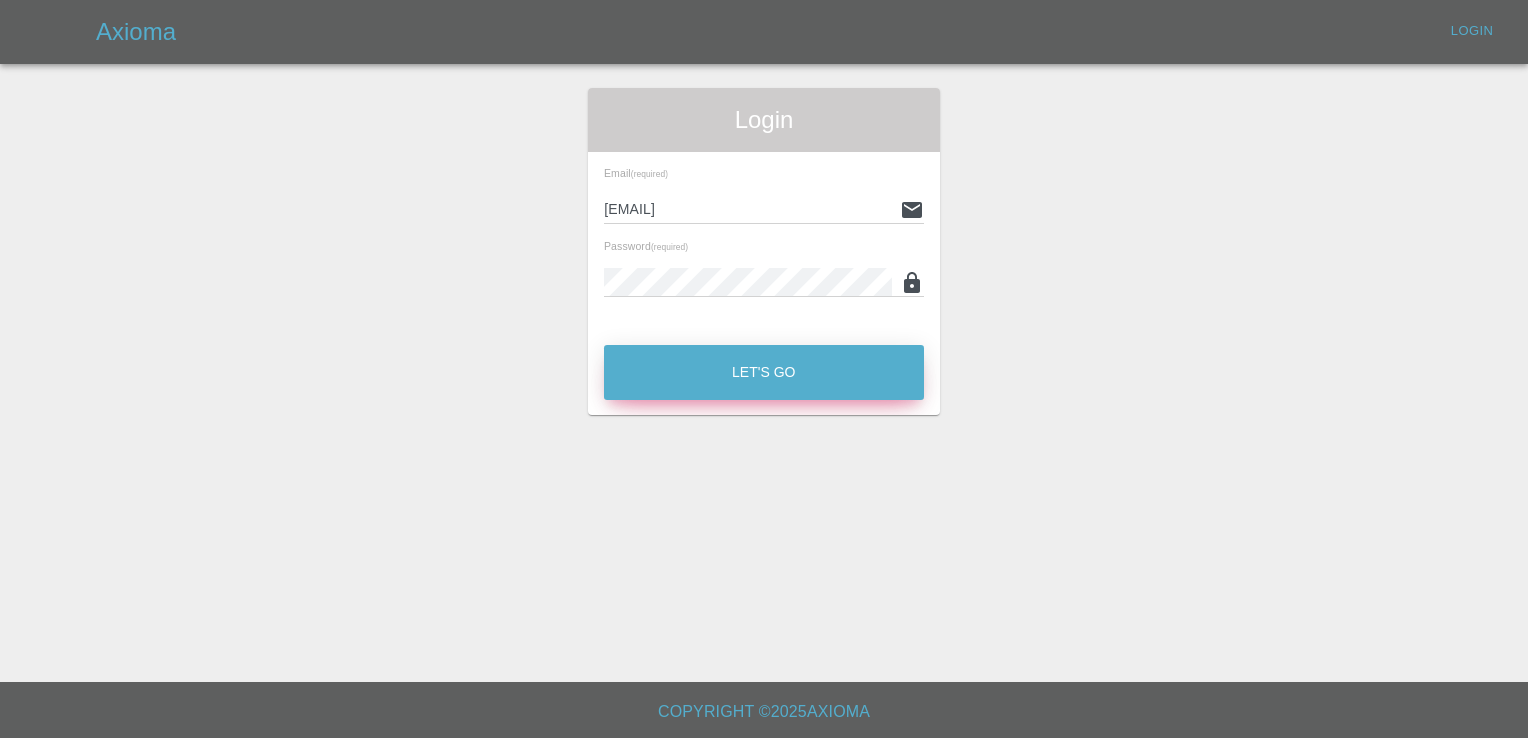 click on "Let's Go" at bounding box center [764, 372] 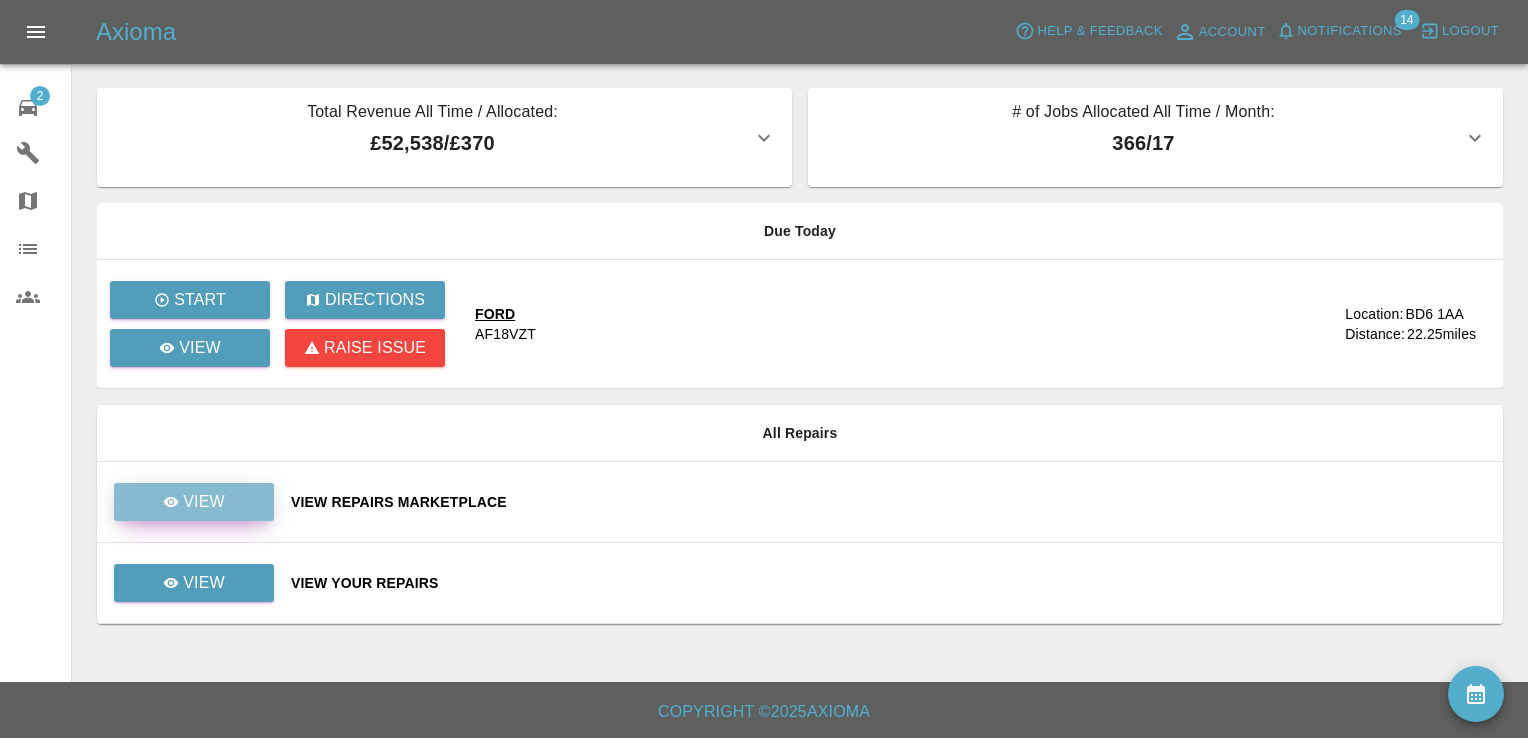 click on "View" at bounding box center (204, 502) 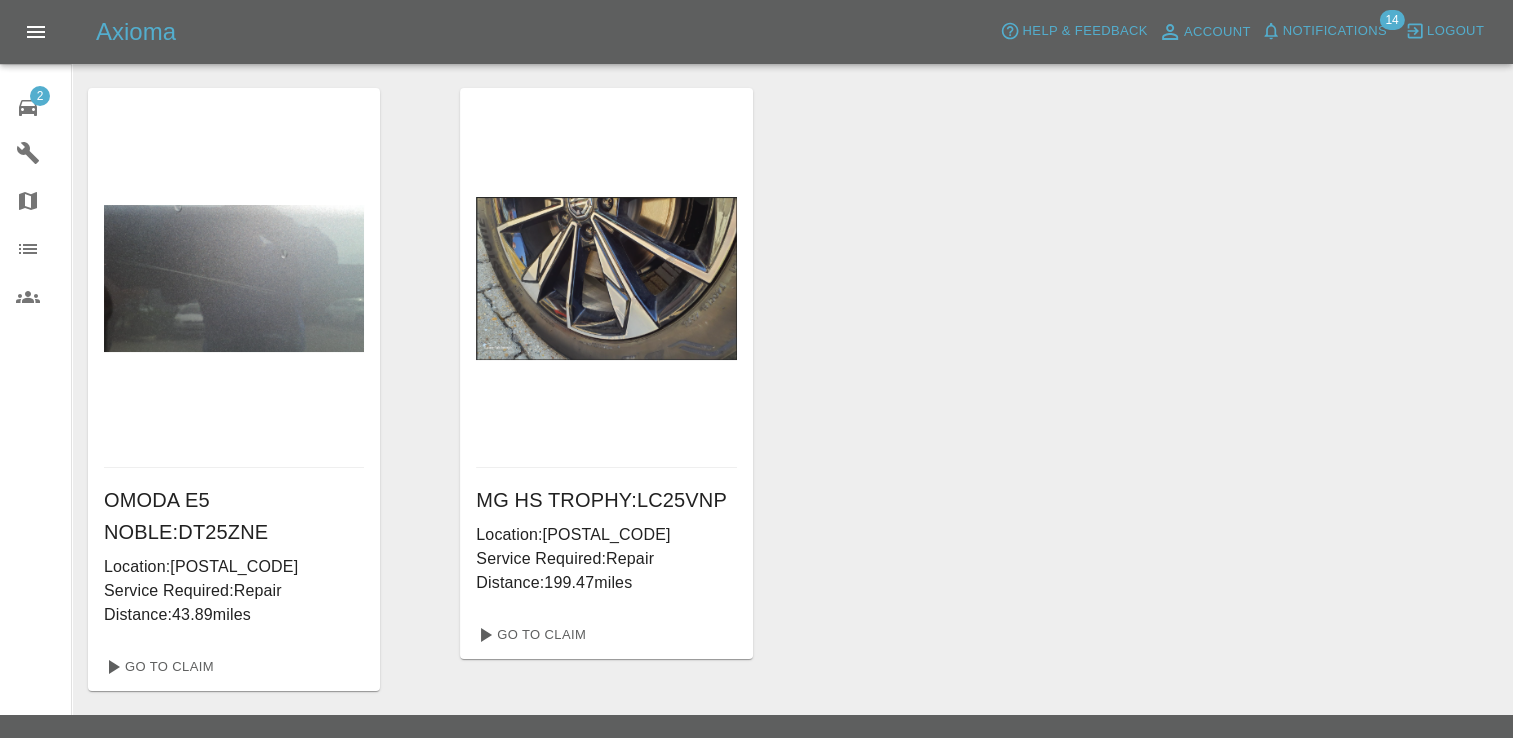click at bounding box center [234, 278] 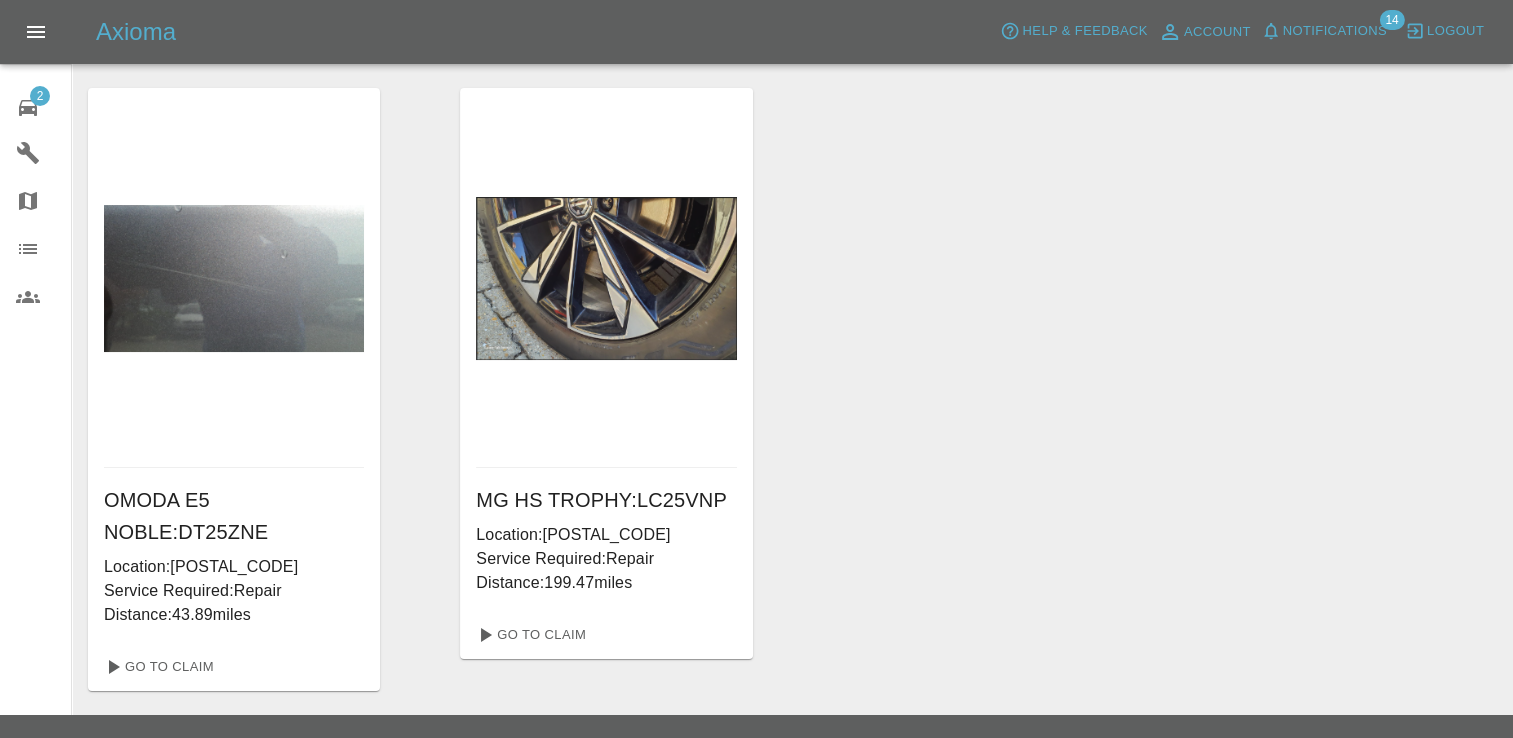 click on "2 Repair home" at bounding box center (35, 105) 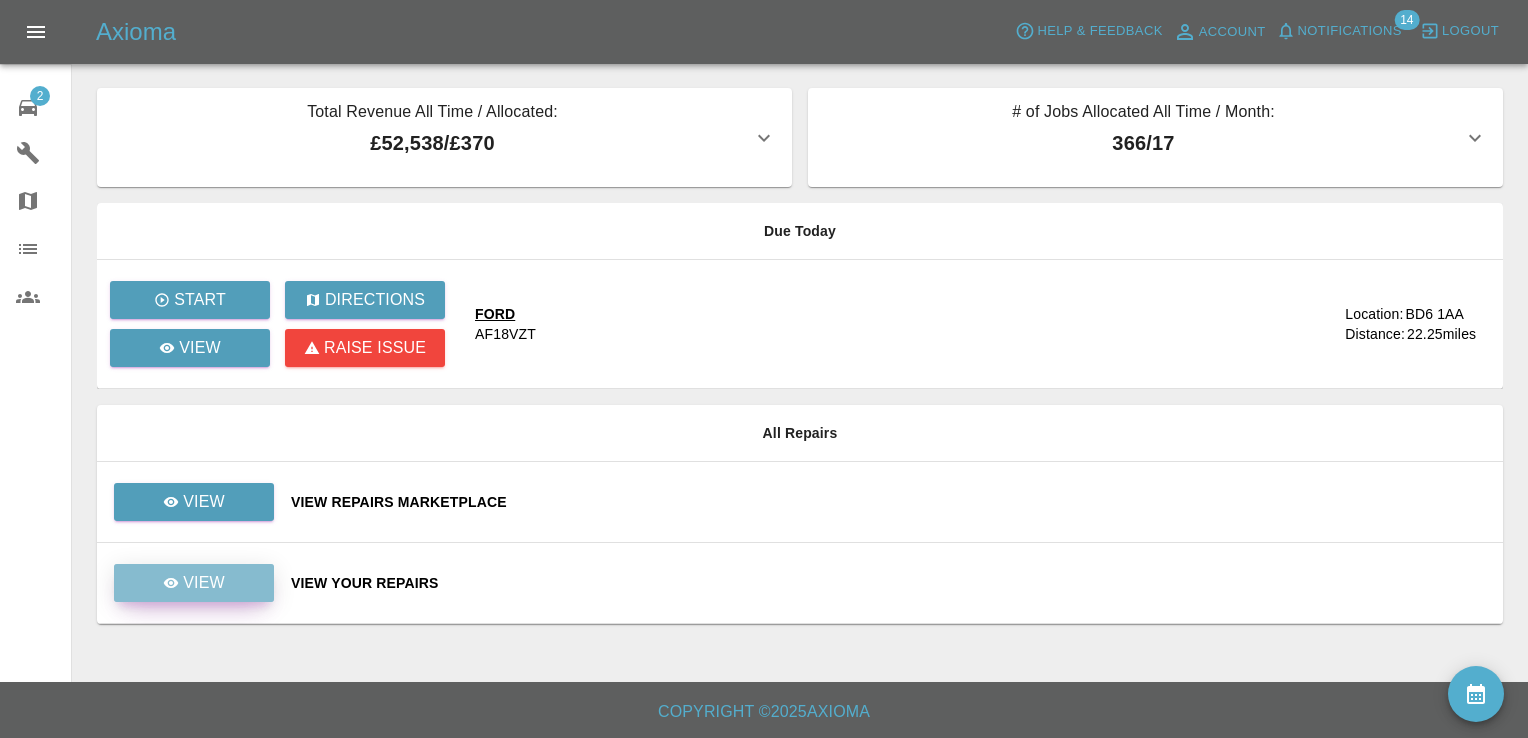 click on "View" at bounding box center (204, 583) 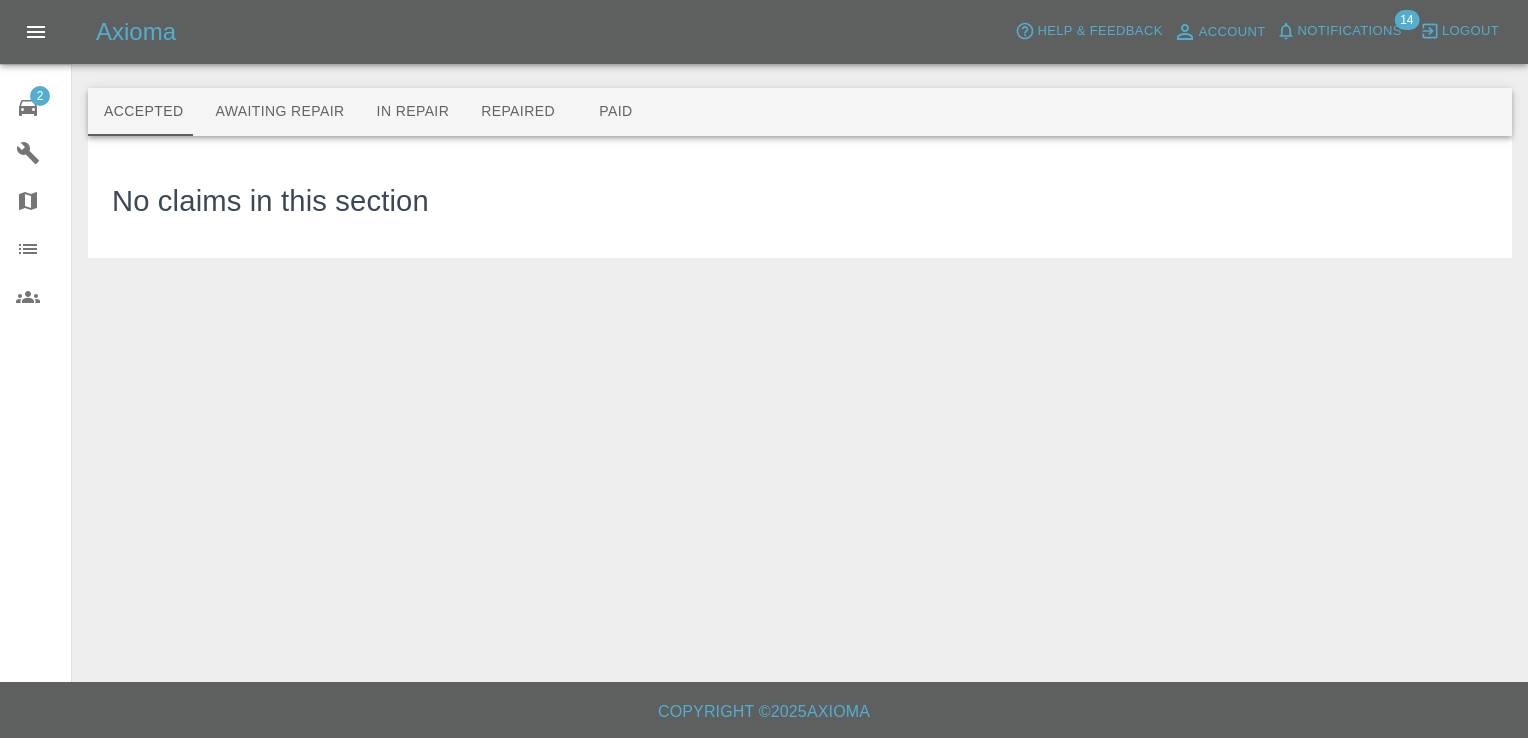 click on "Accepted Awaiting Repair In Repair Repaired Paid No claims in this section" at bounding box center (764, 341) 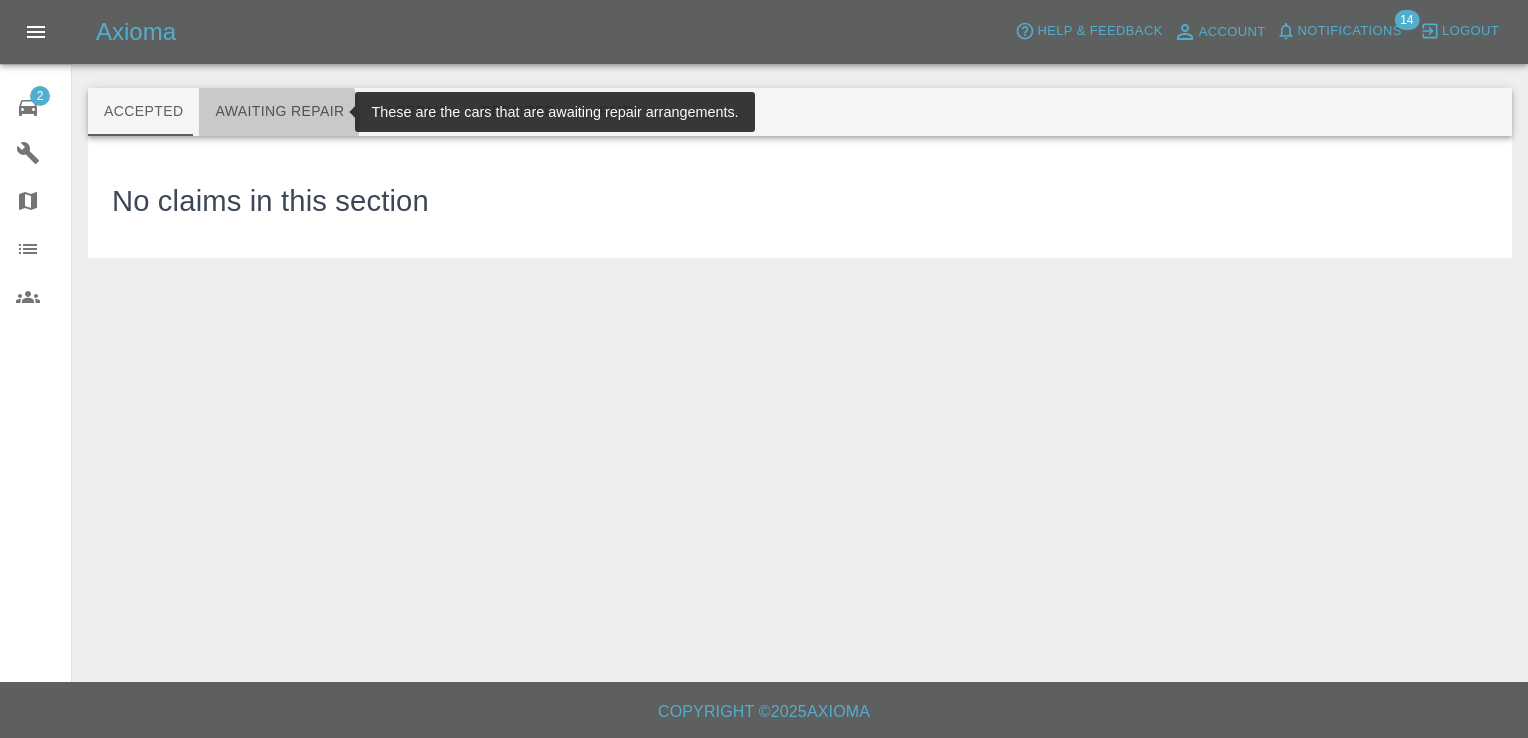 click on "Awaiting Repair" at bounding box center [279, 112] 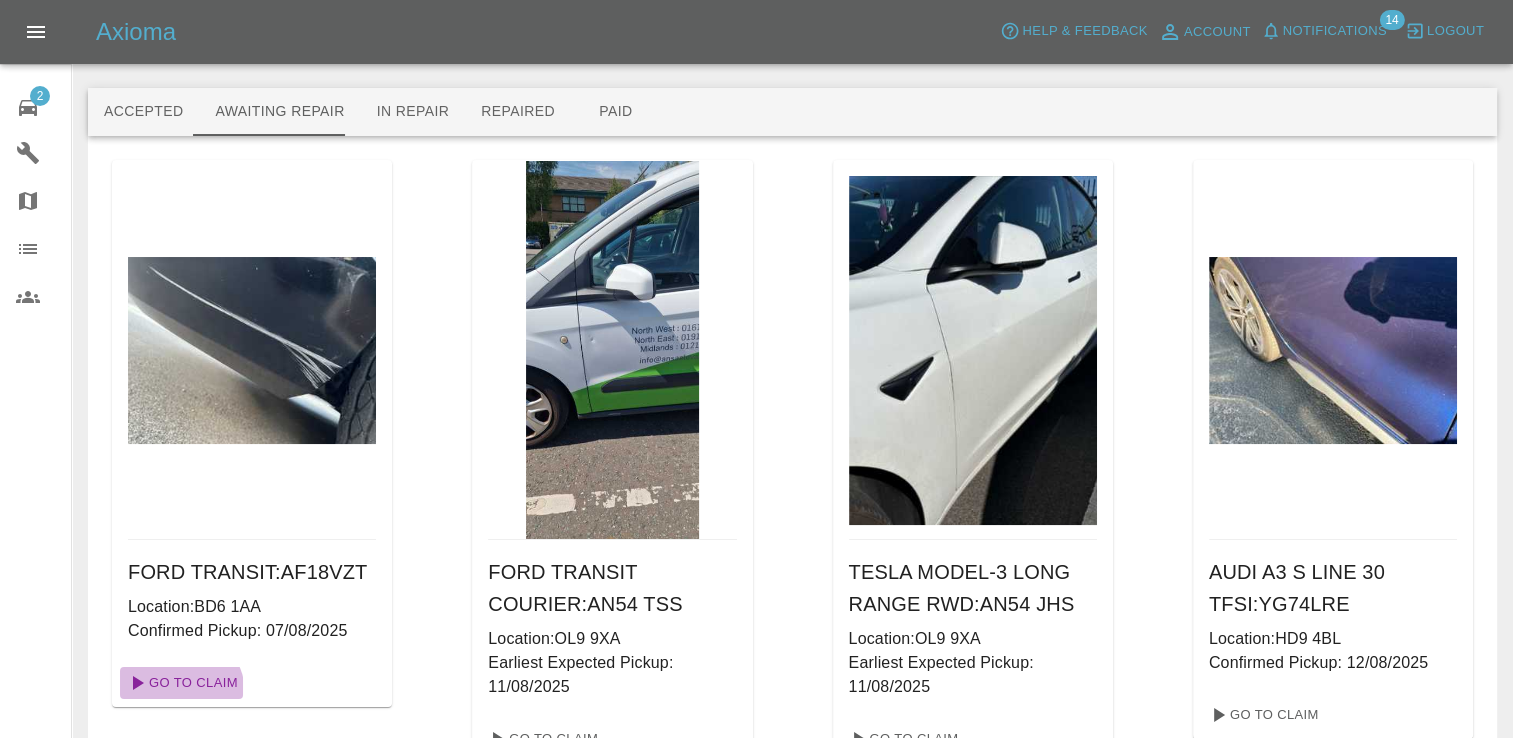 click on "Go To Claim" at bounding box center (181, 683) 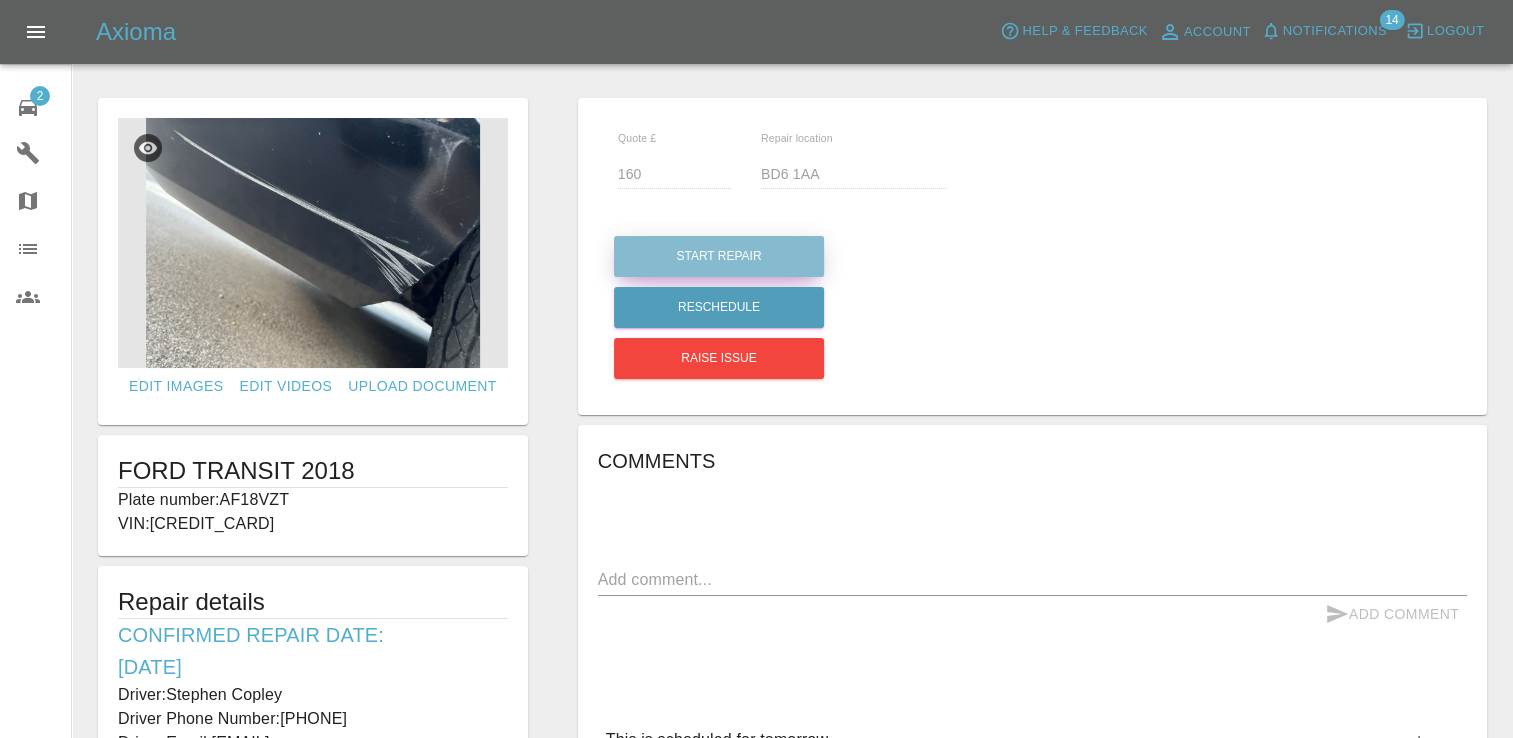 click on "Start Repair" at bounding box center (719, 256) 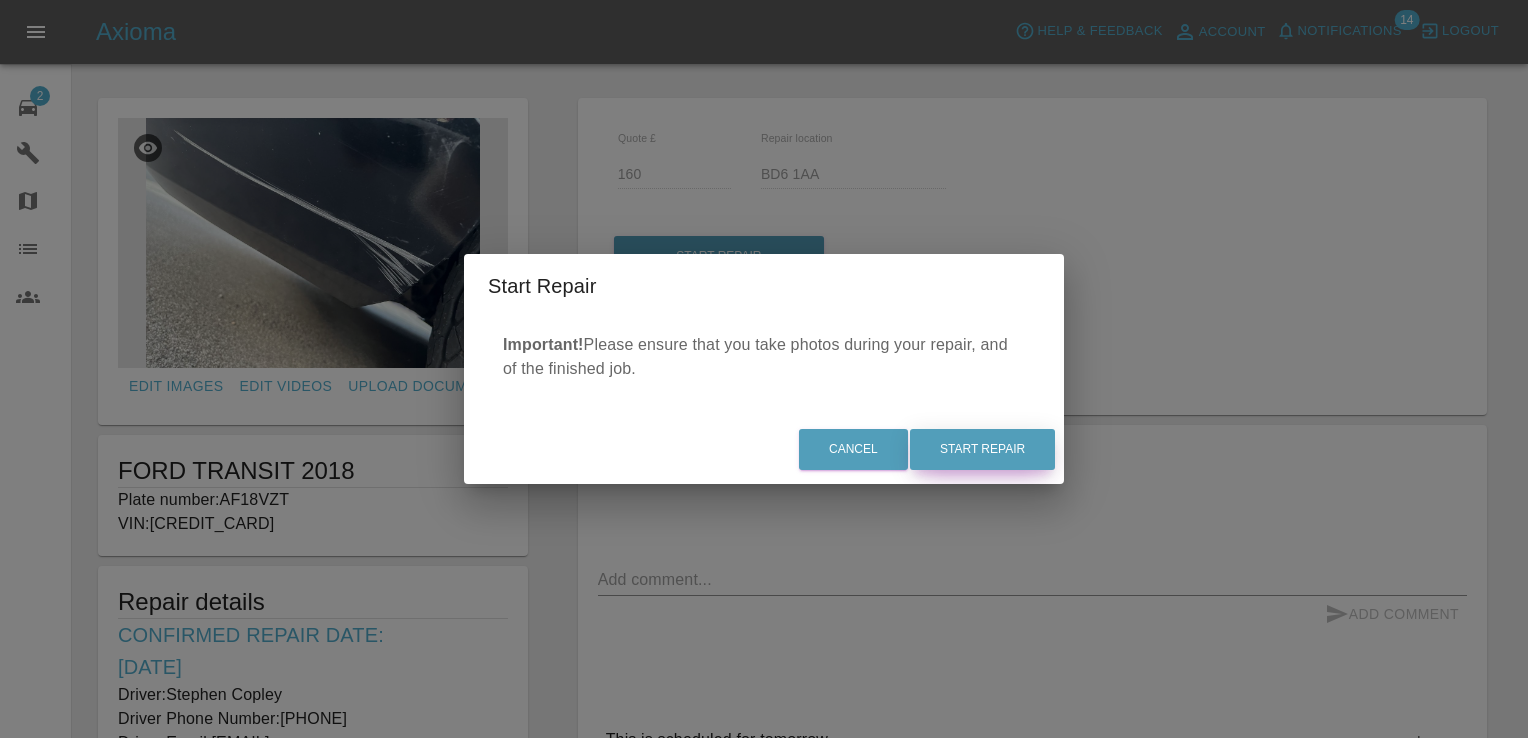click on "Start Repair" at bounding box center (982, 449) 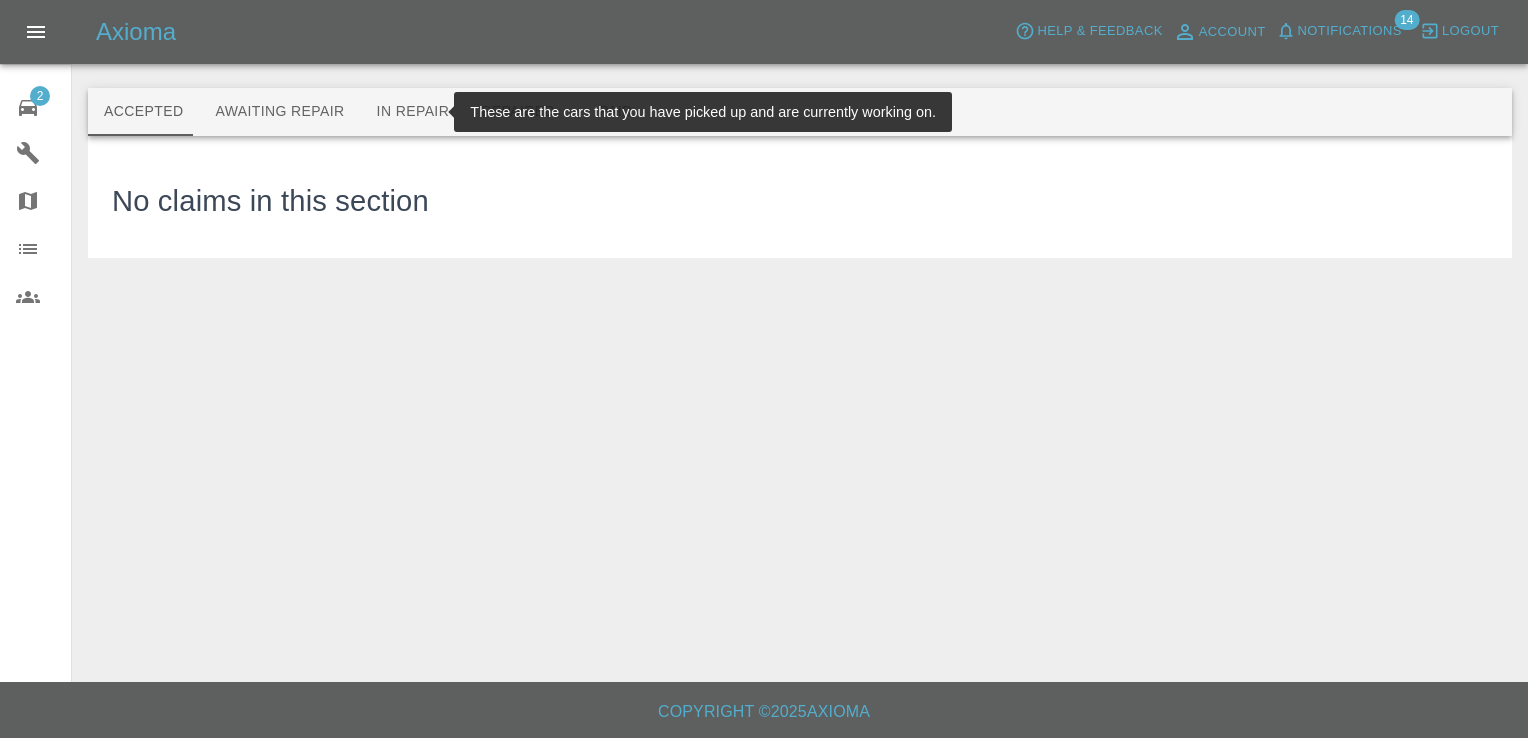 click on "In Repair" at bounding box center (413, 112) 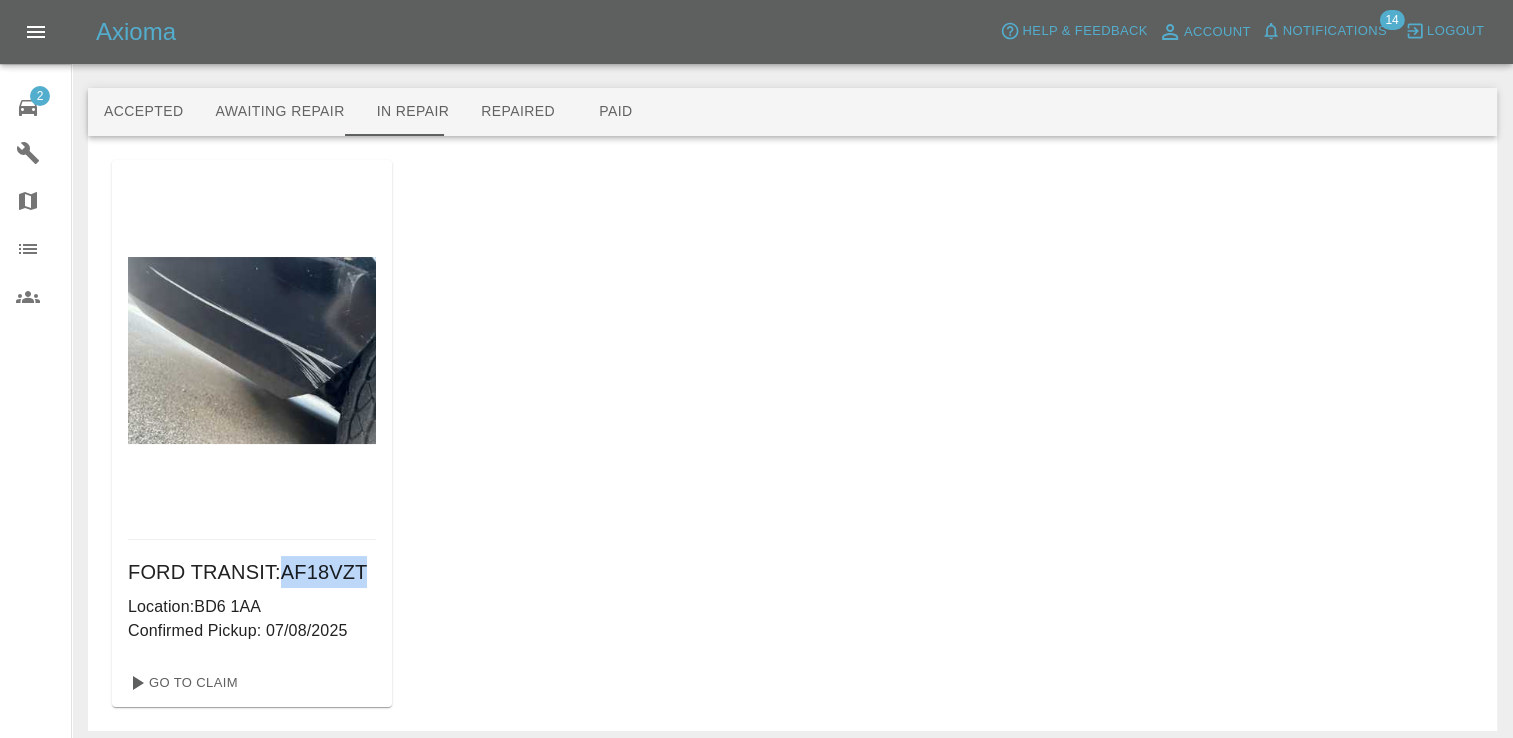 drag, startPoint x: 366, startPoint y: 572, endPoint x: 278, endPoint y: 566, distance: 88.20431 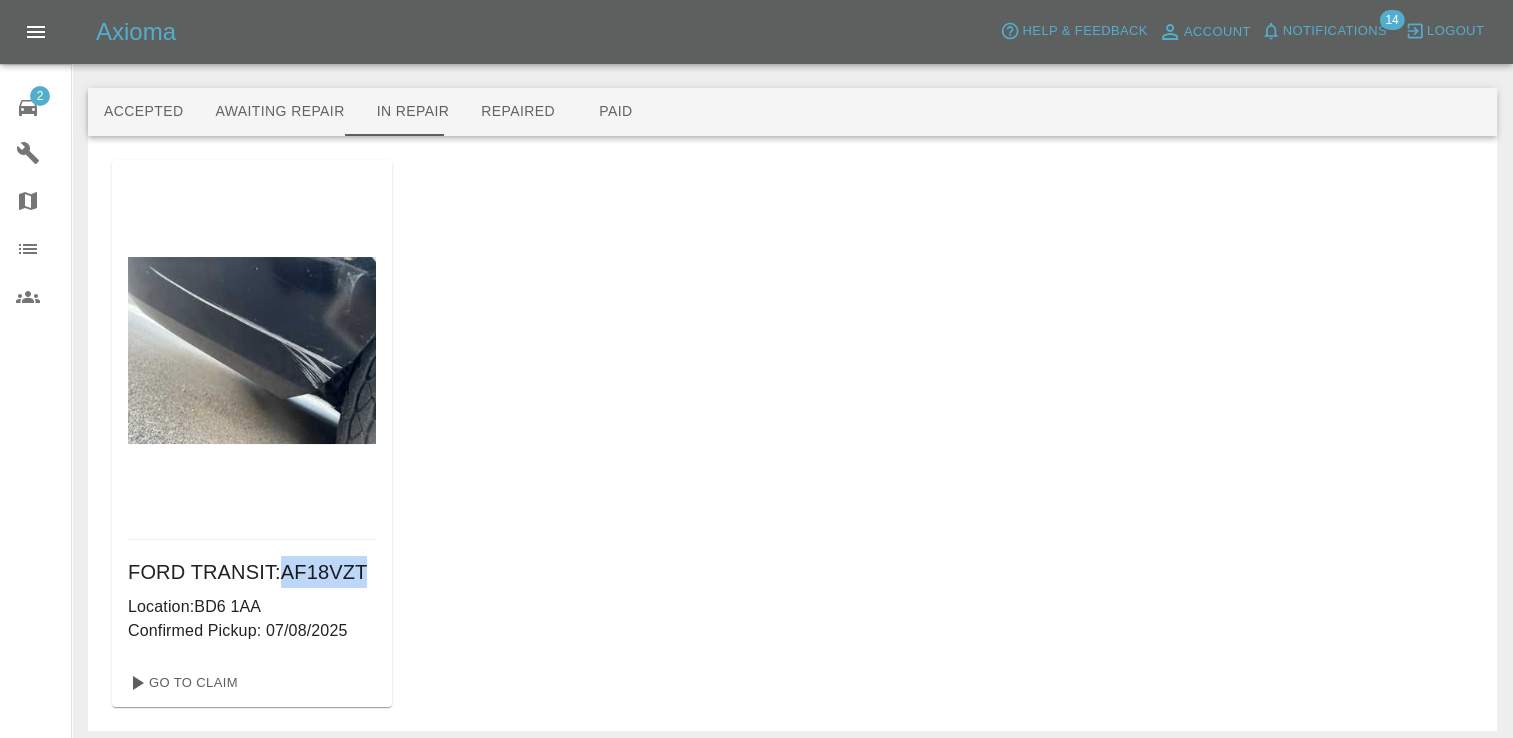 copy on "AF18VZT" 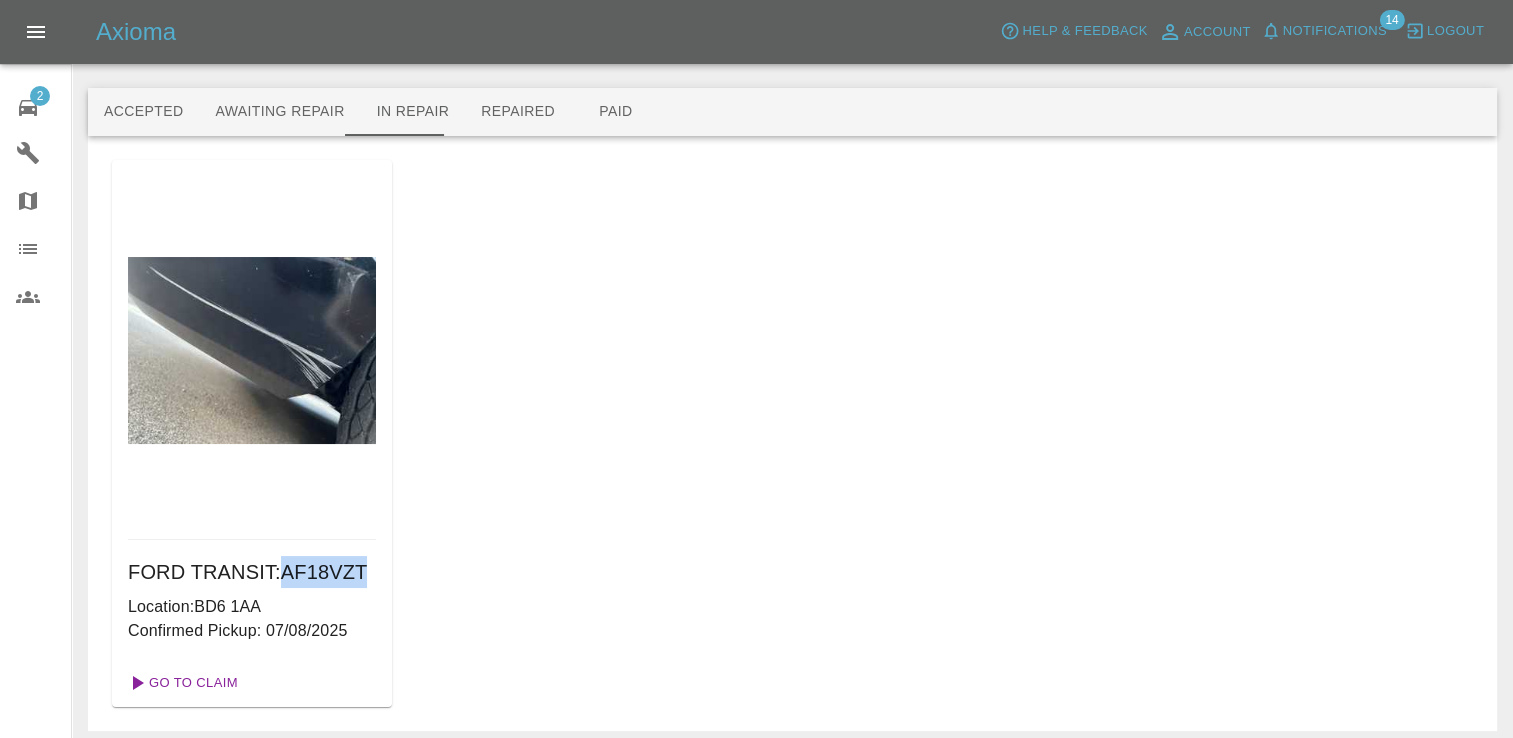 click on "Go To Claim" at bounding box center [181, 683] 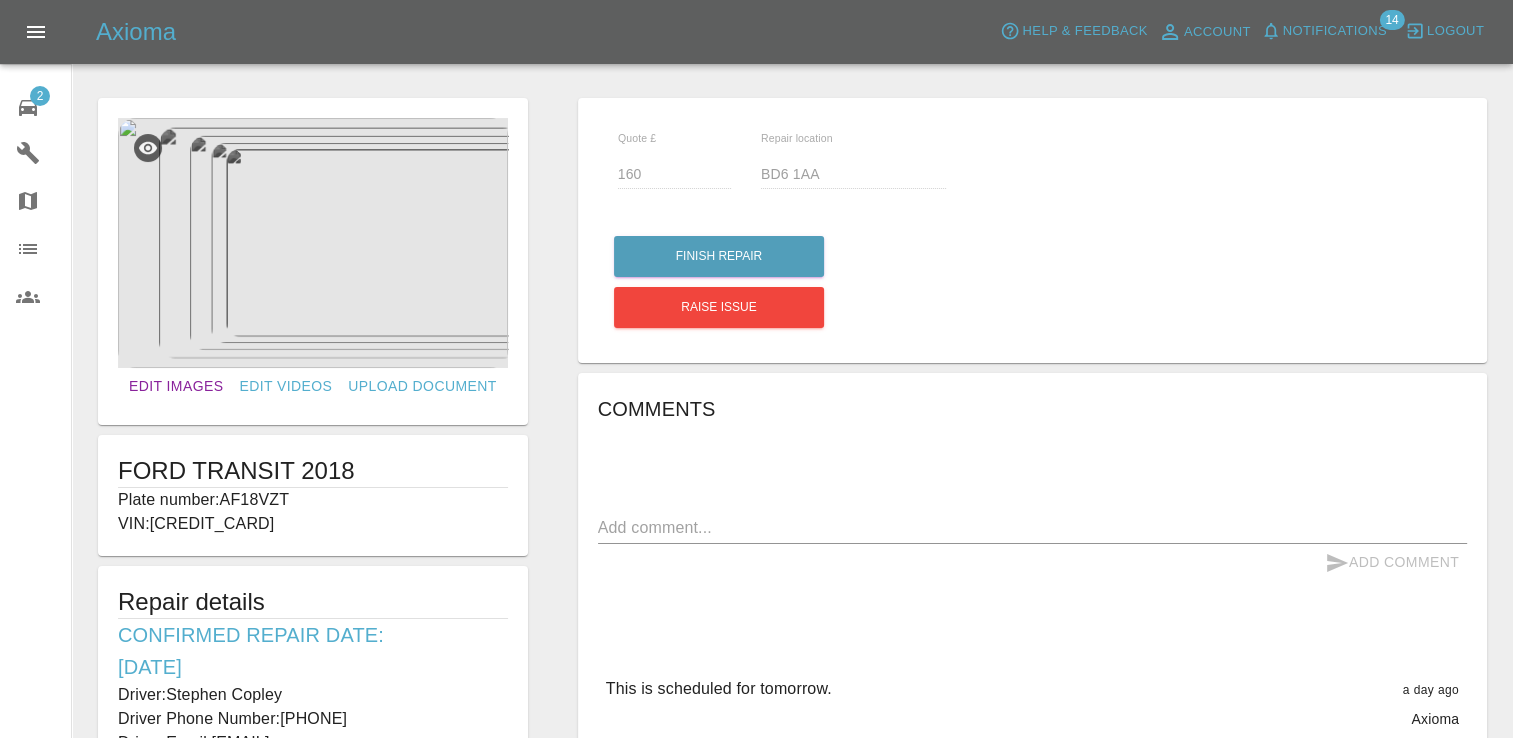 click on "Edit Images" at bounding box center (176, 386) 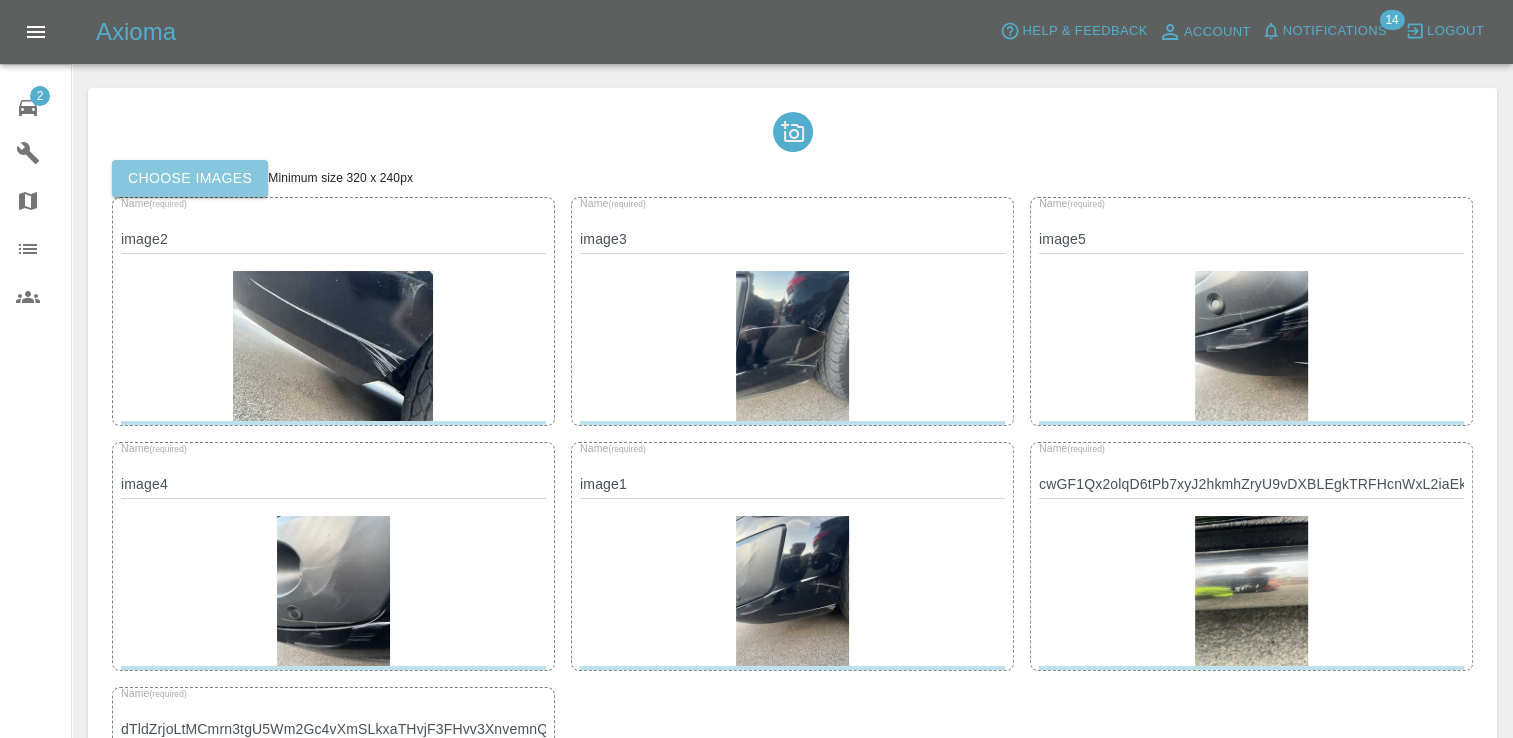 click on "Choose images" at bounding box center (190, 178) 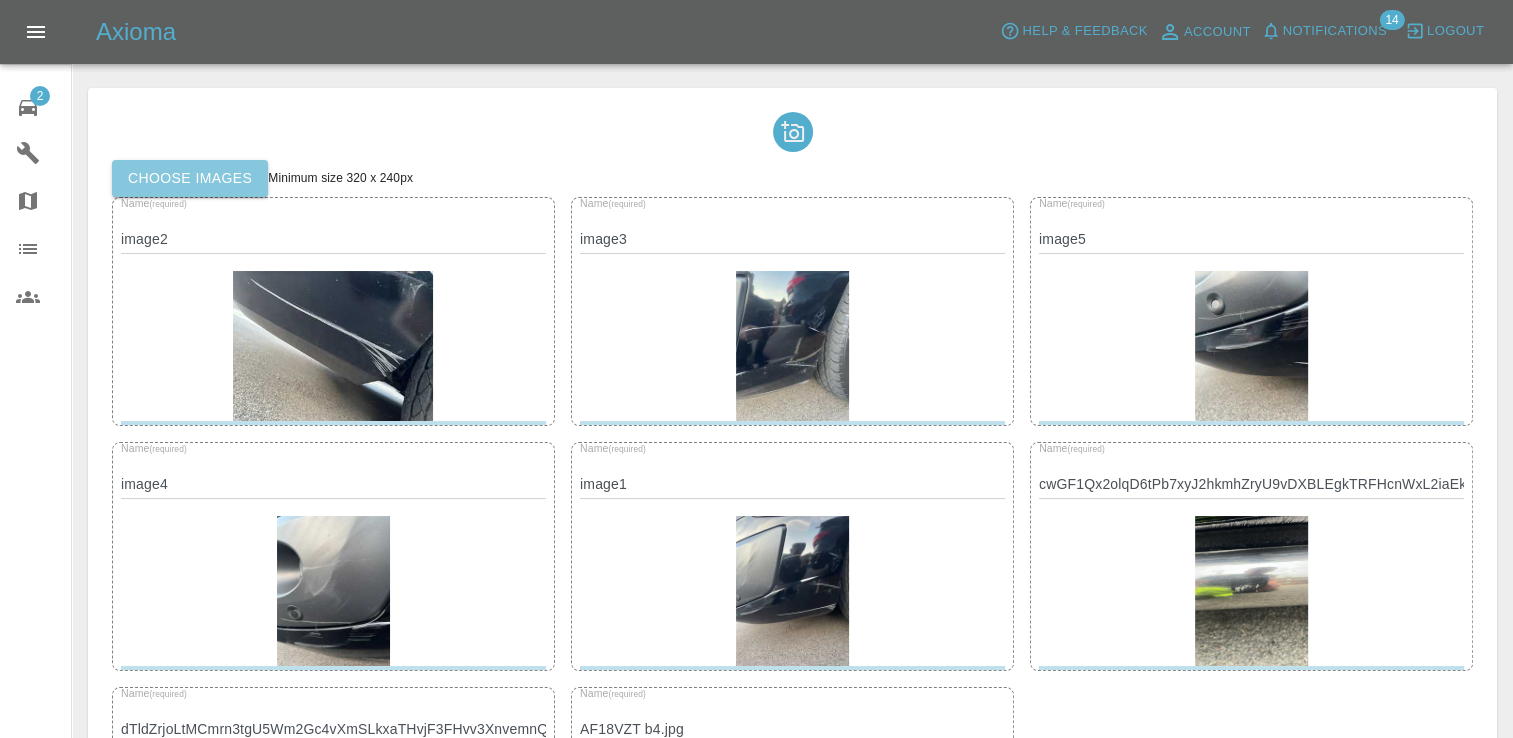 click on "Choose images" at bounding box center [190, 178] 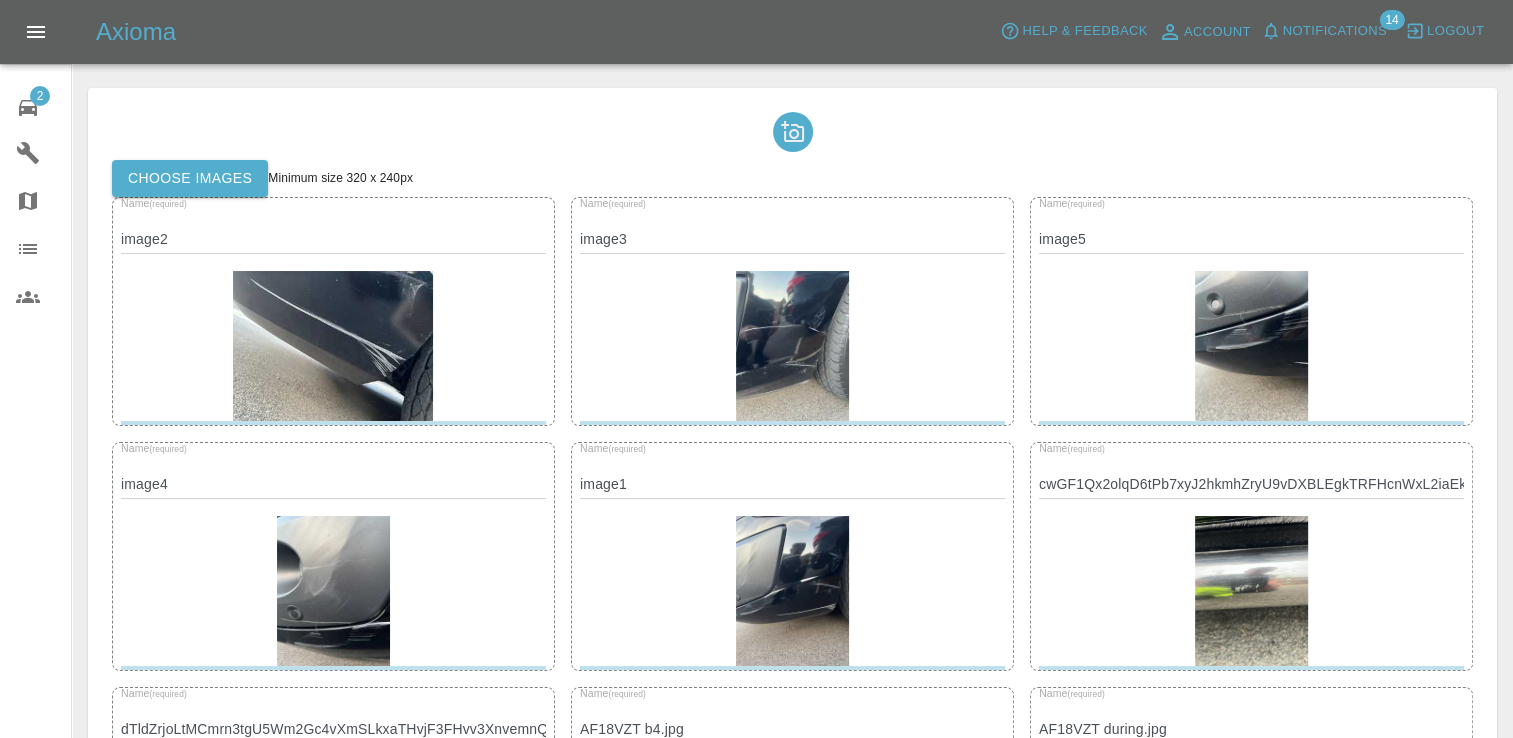 click on "Choose images" at bounding box center (190, 178) 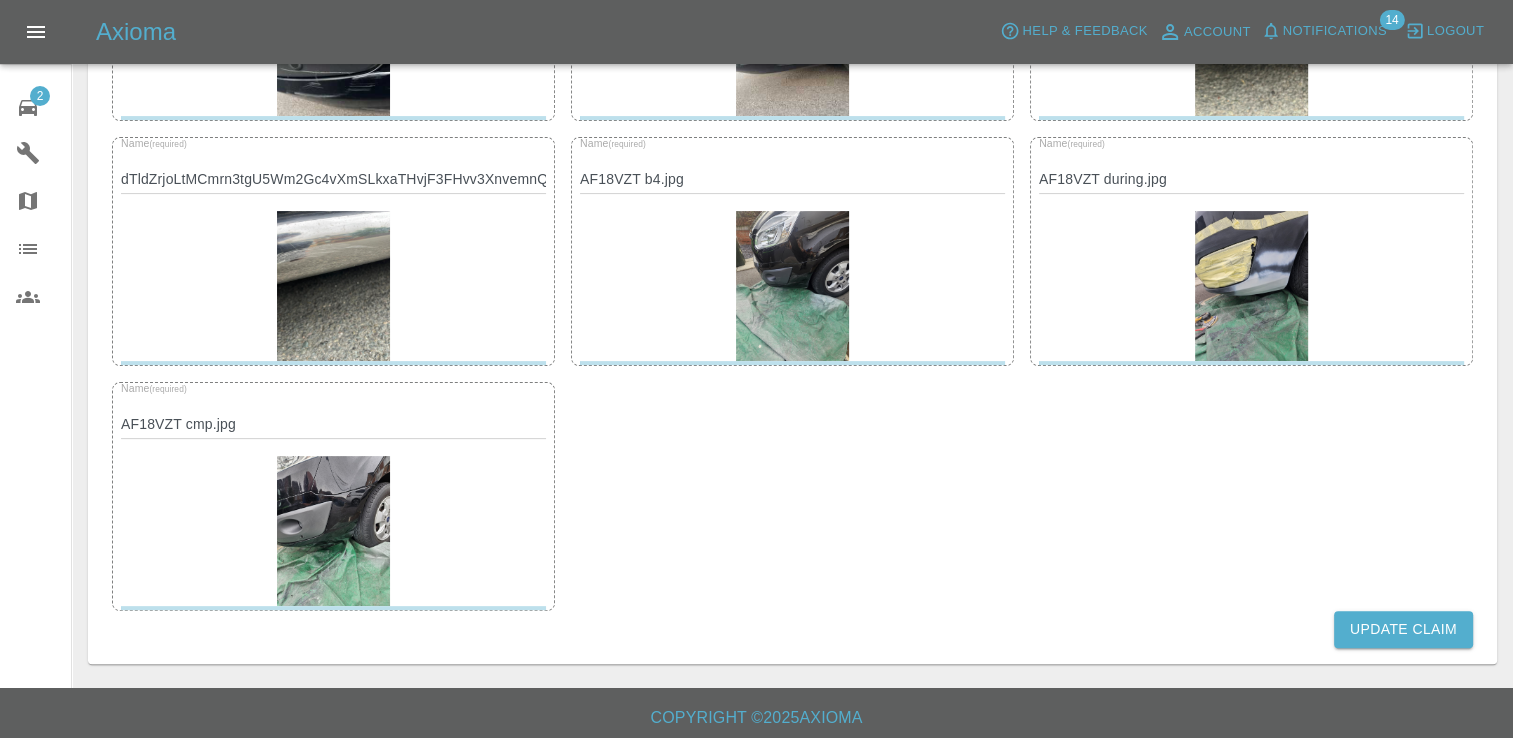 scroll, scrollTop: 554, scrollLeft: 0, axis: vertical 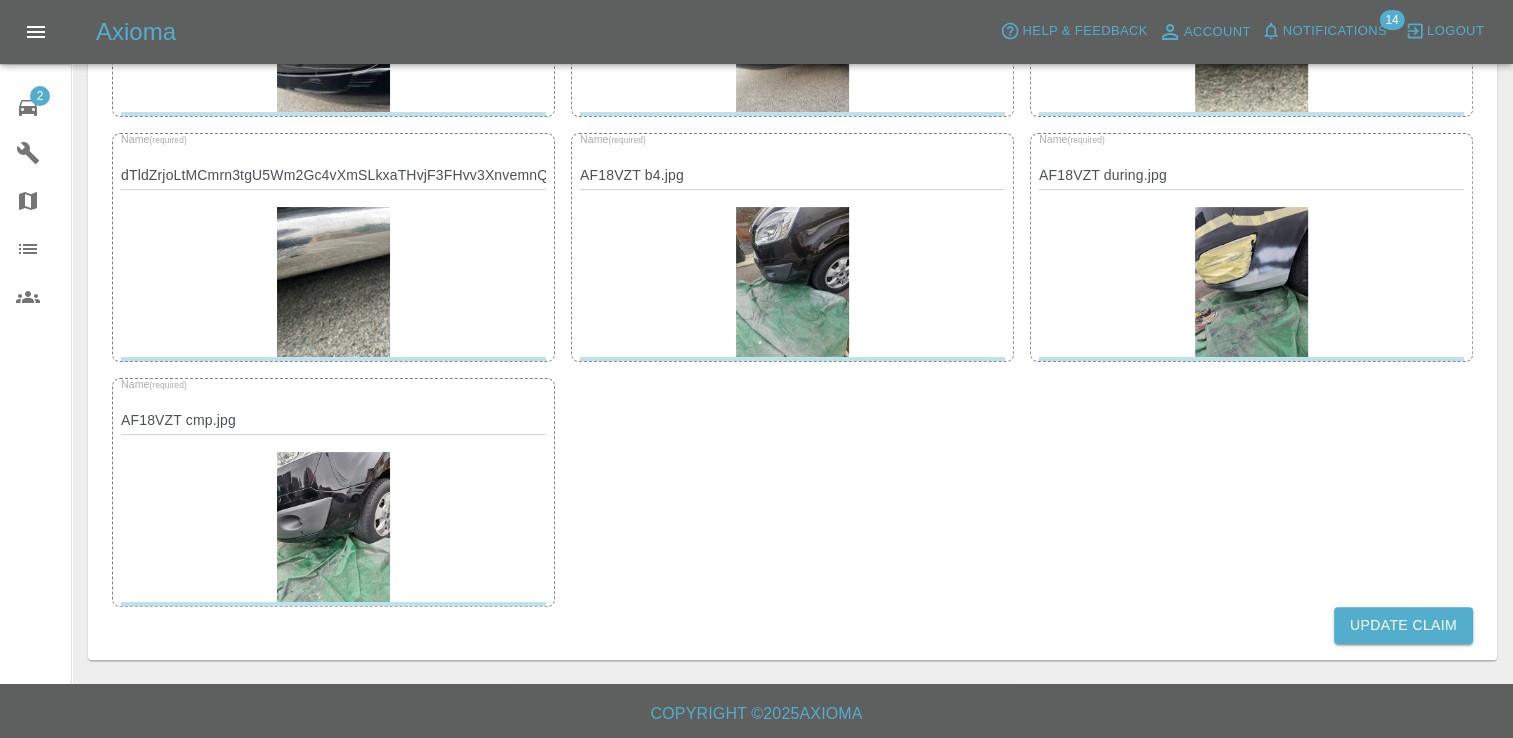 click on "Update Claim" at bounding box center (1403, 625) 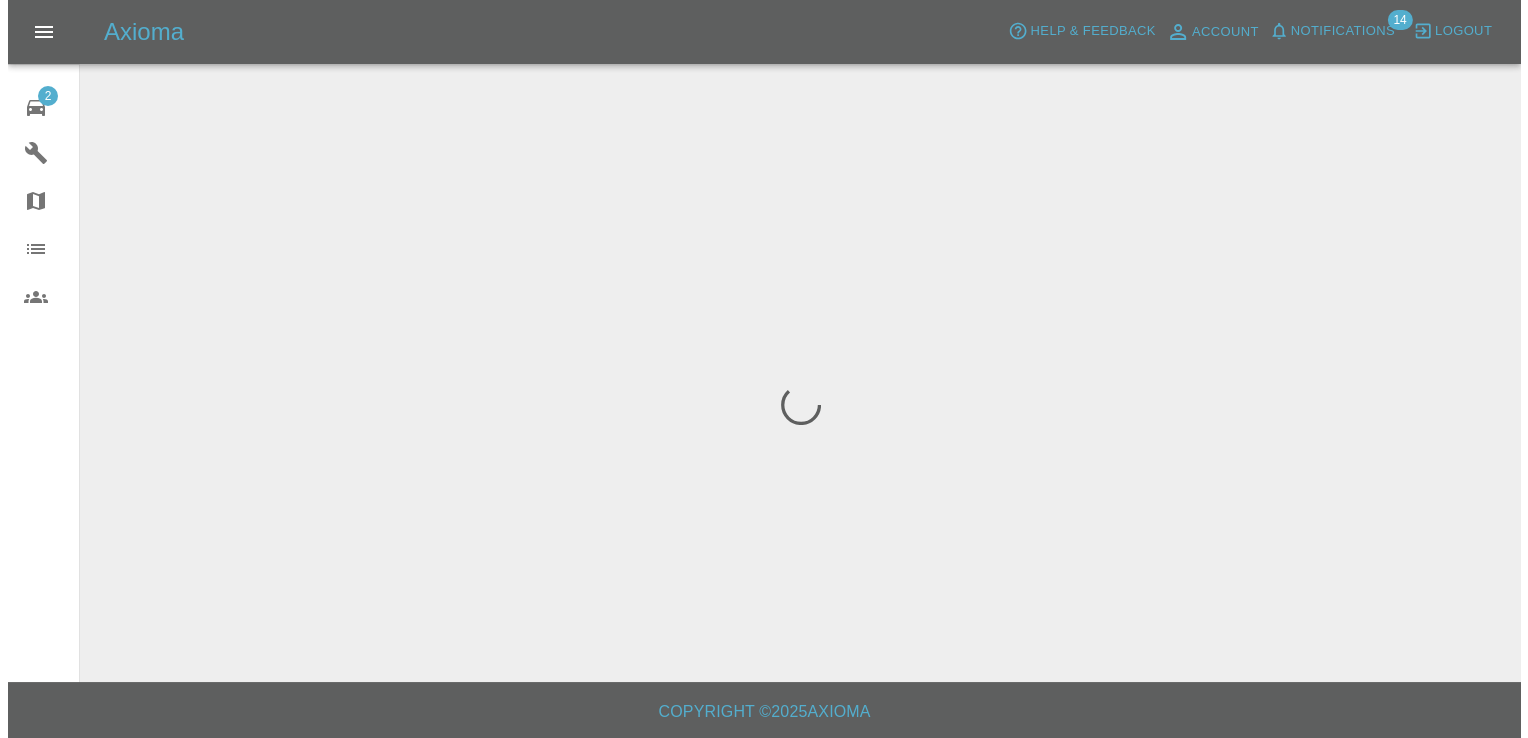 scroll, scrollTop: 0, scrollLeft: 0, axis: both 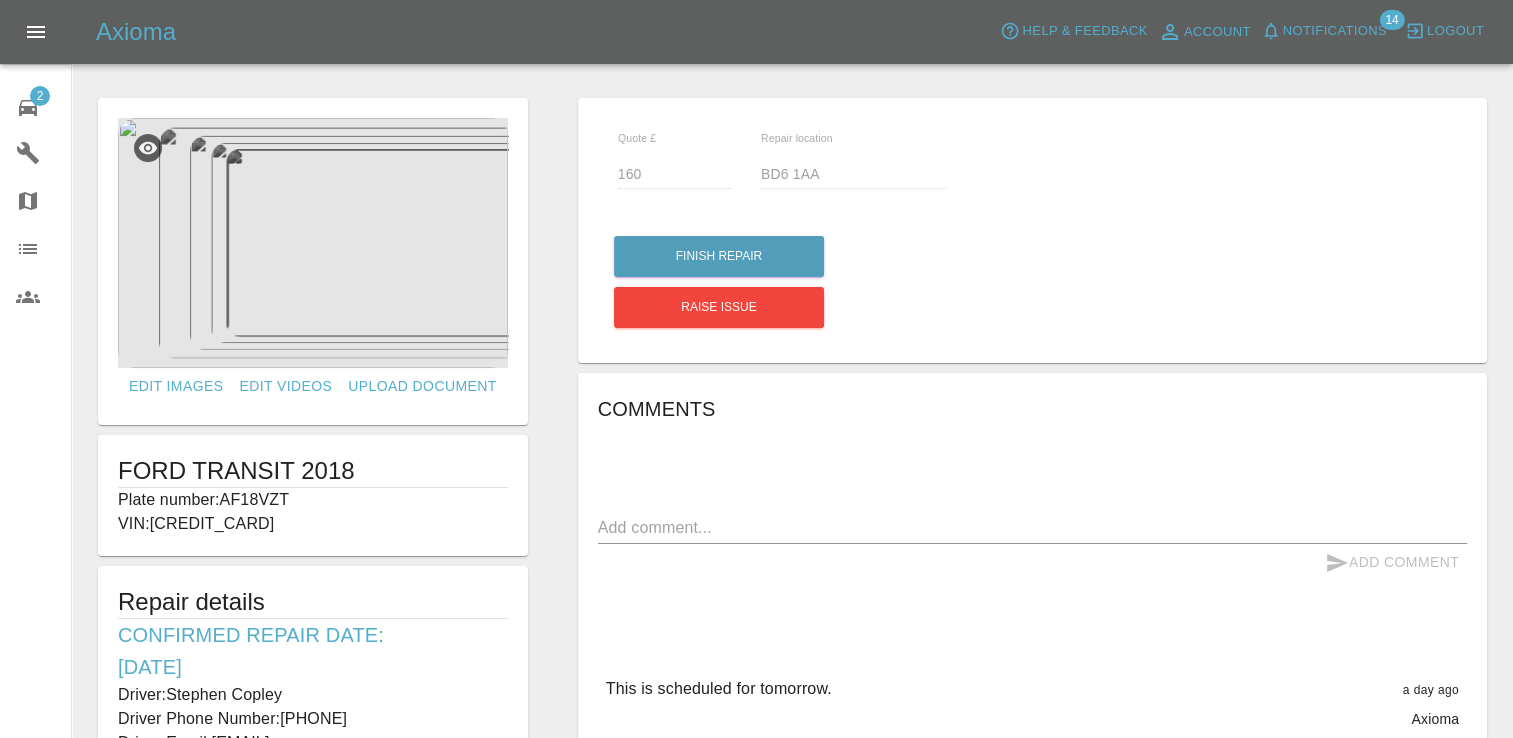 click on "2" at bounding box center [40, 96] 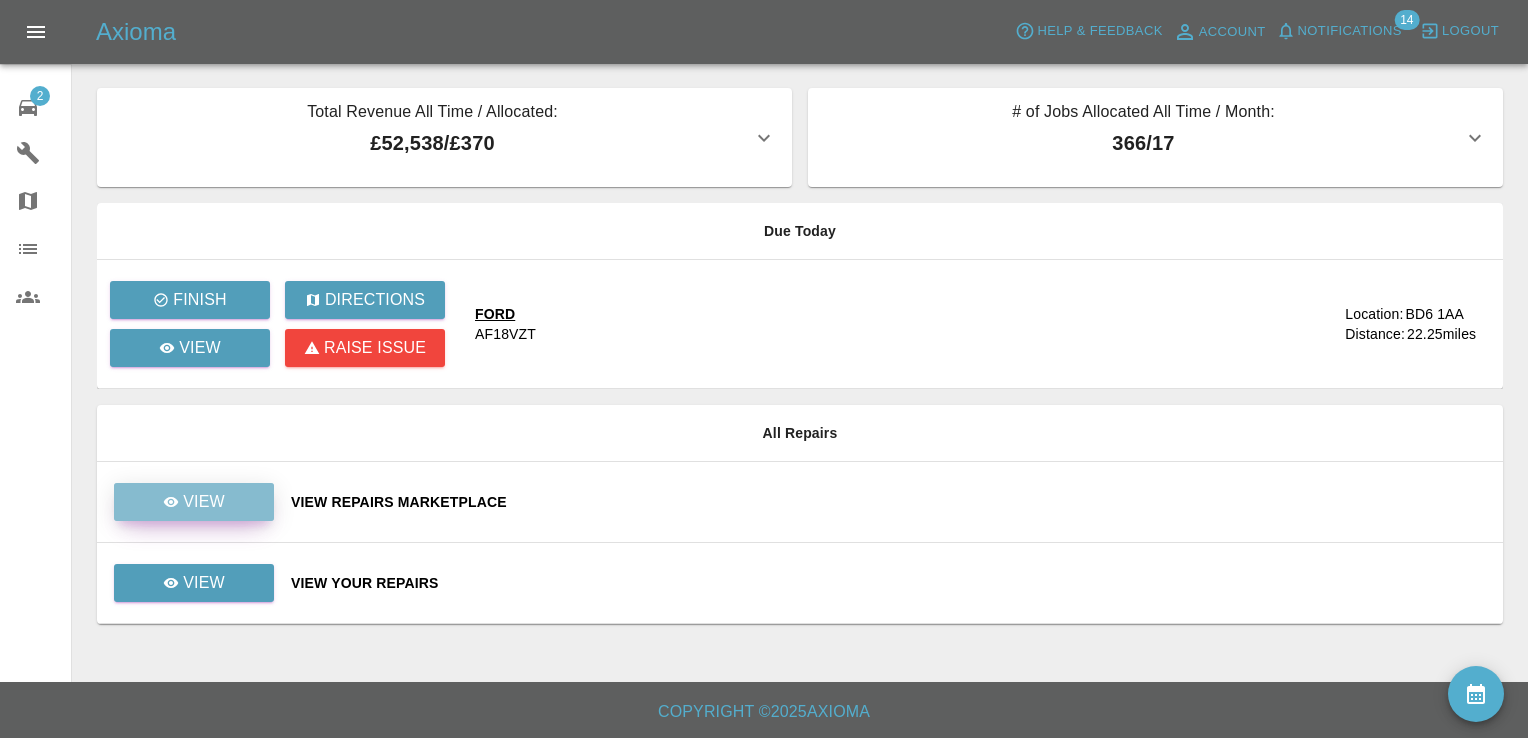 click on "View" at bounding box center (204, 502) 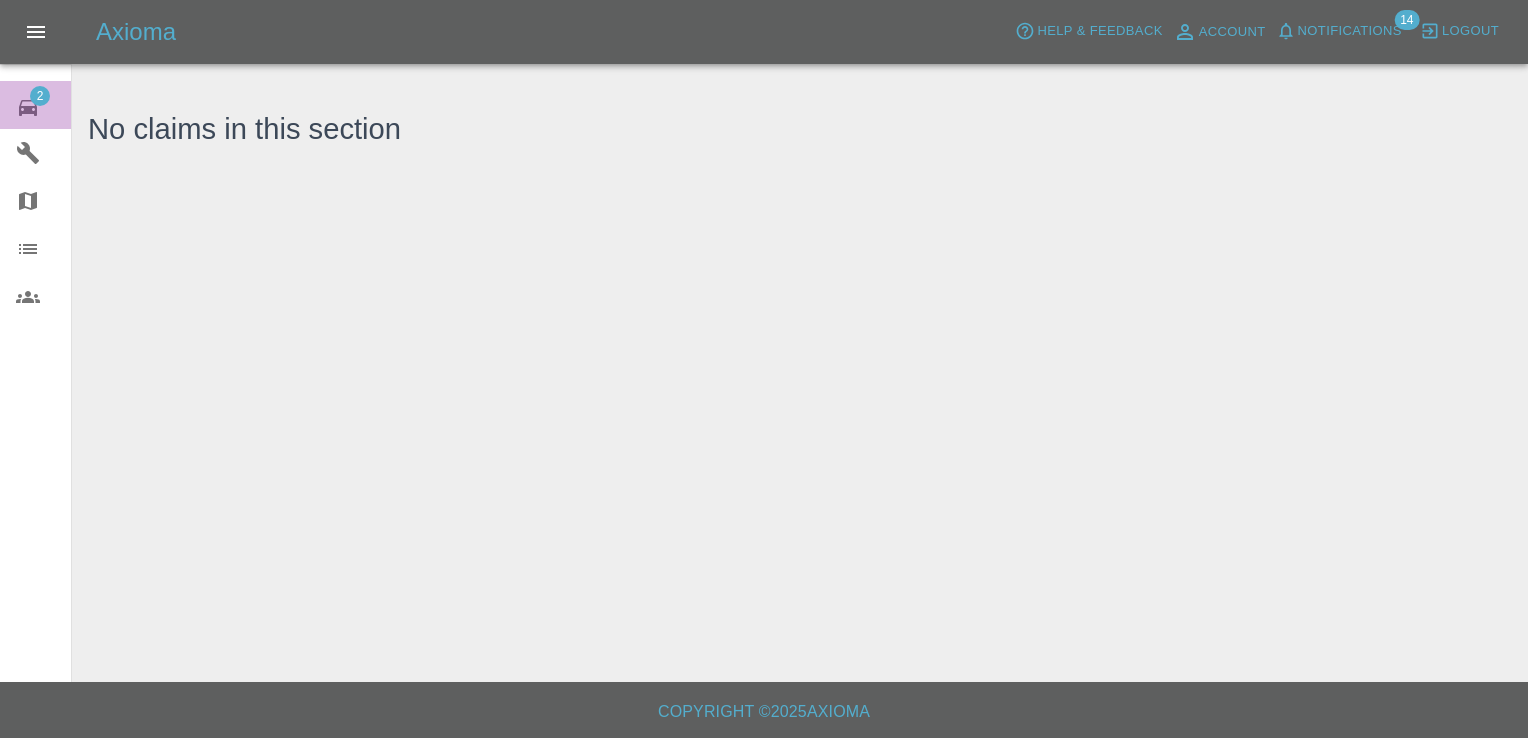 click on "2" at bounding box center (40, 96) 